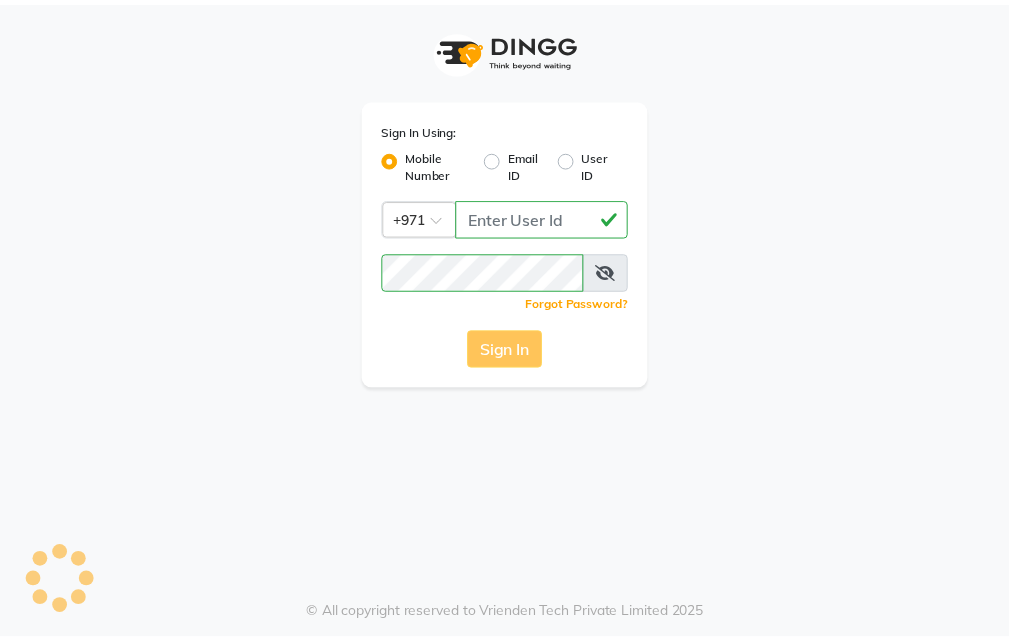 scroll, scrollTop: 0, scrollLeft: 0, axis: both 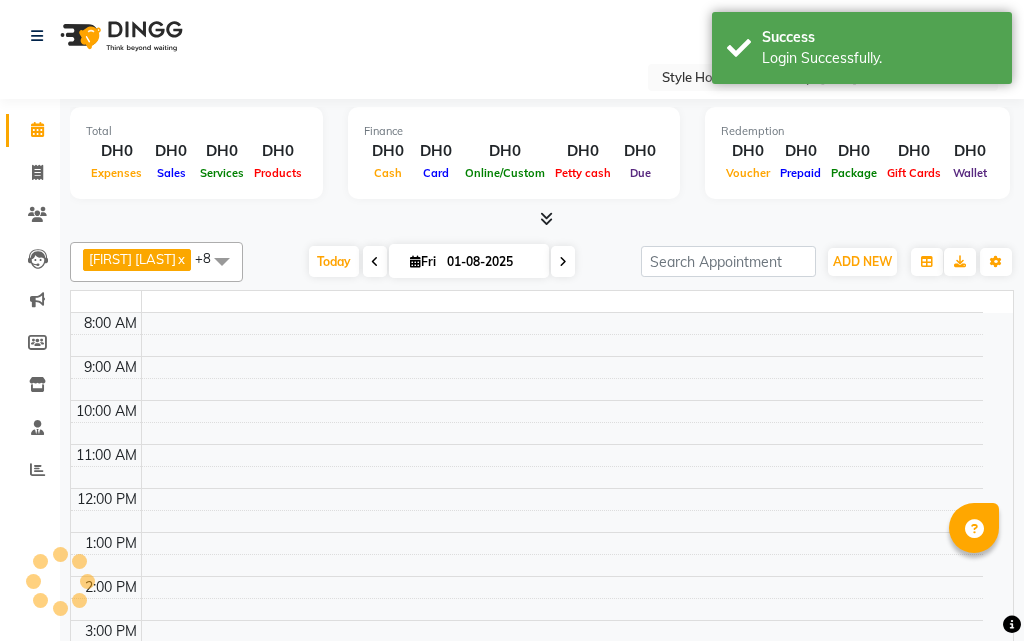 select on "en" 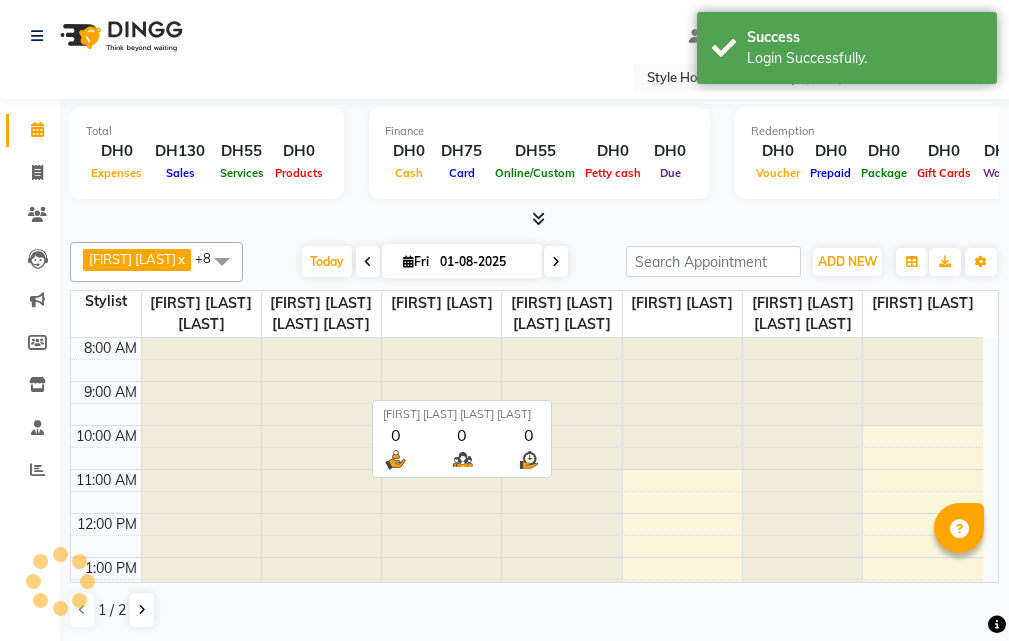 scroll, scrollTop: 0, scrollLeft: 0, axis: both 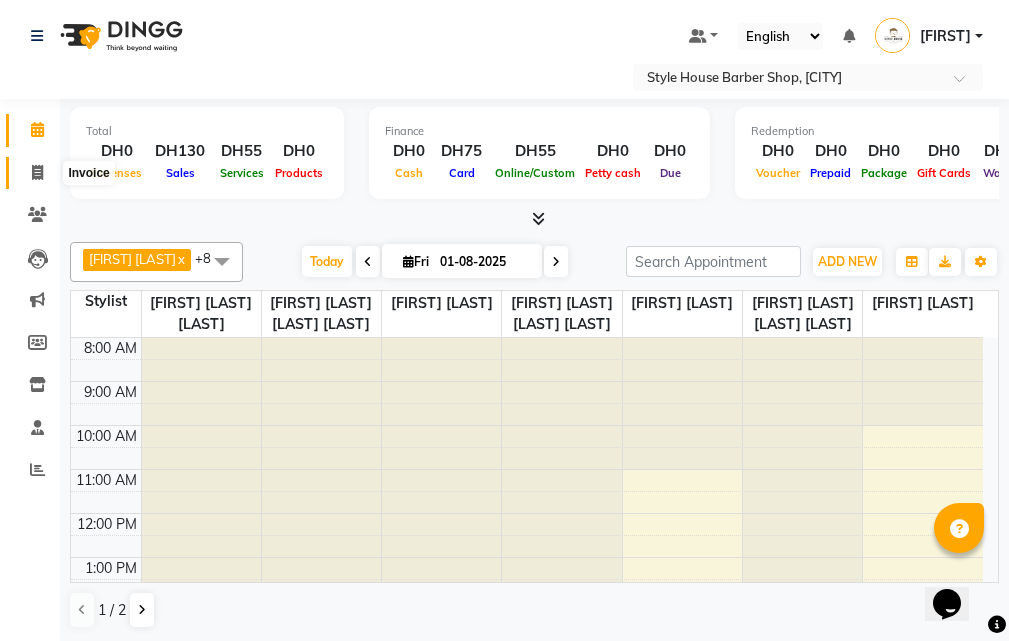 click 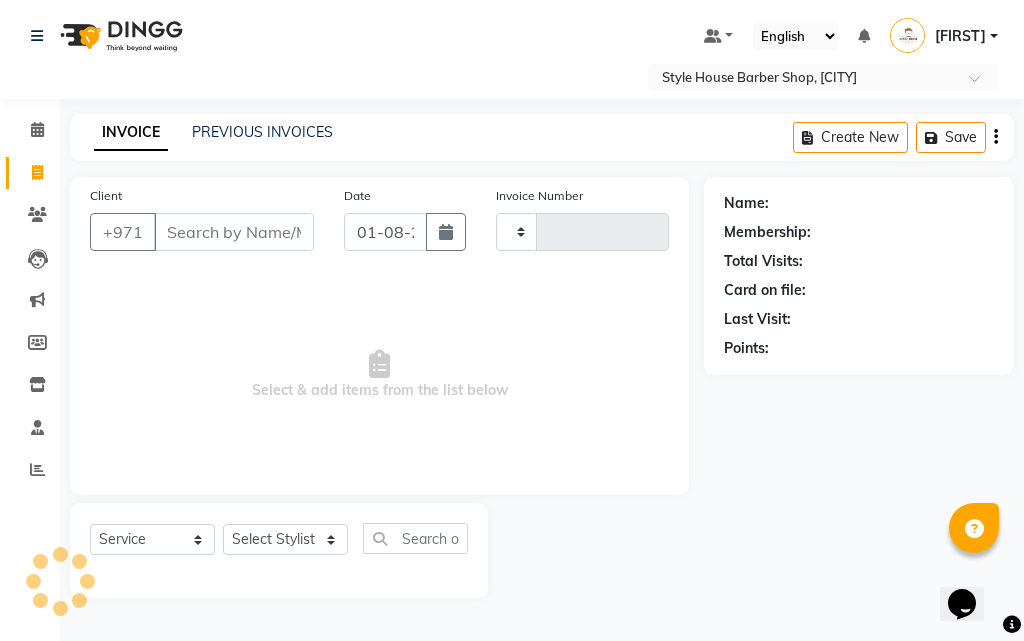 type on "0199" 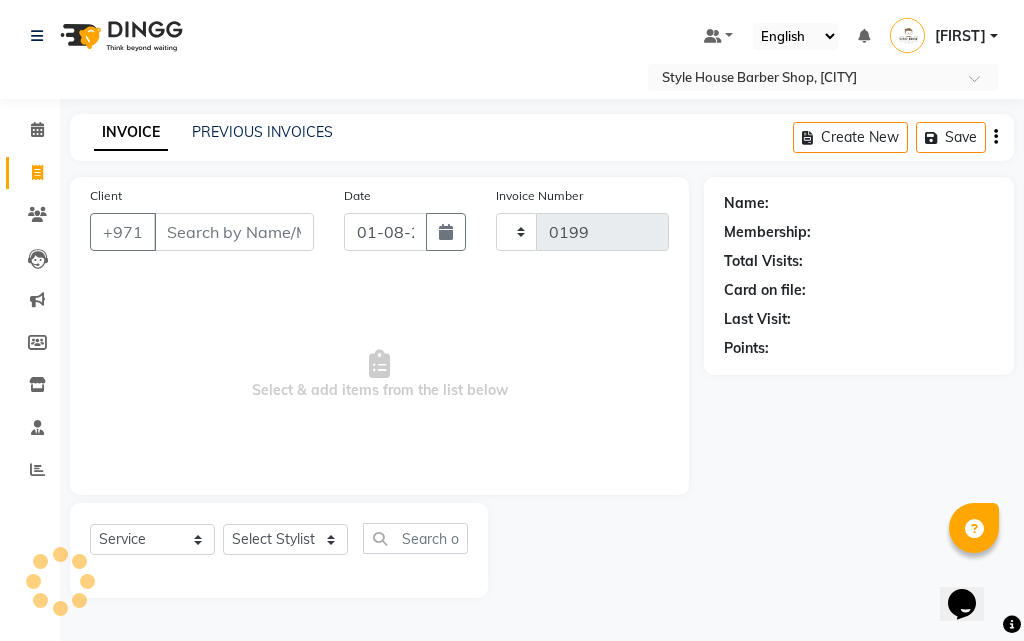 select on "8421" 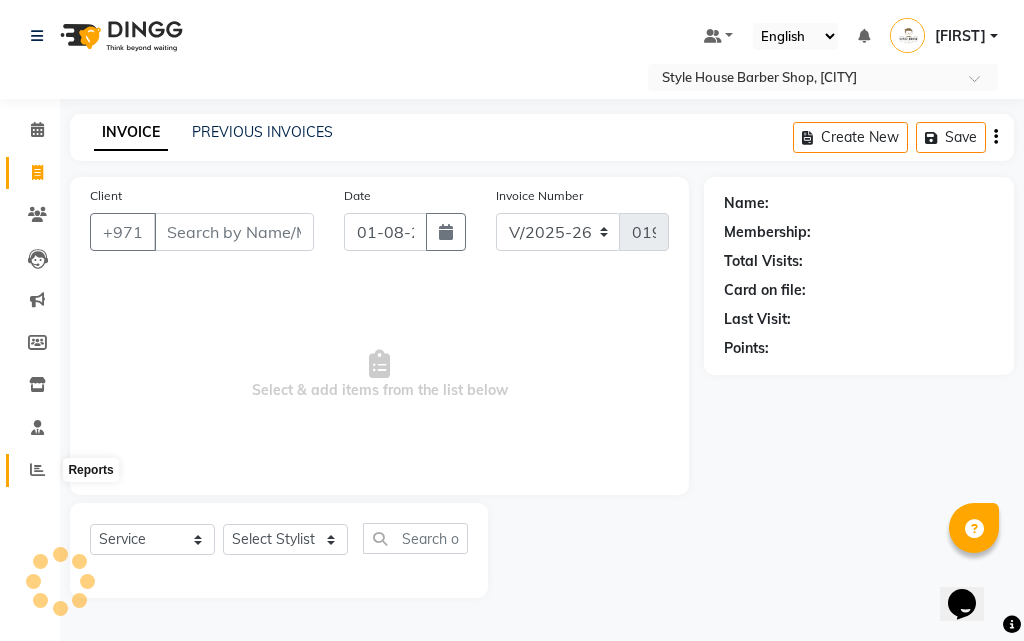 click 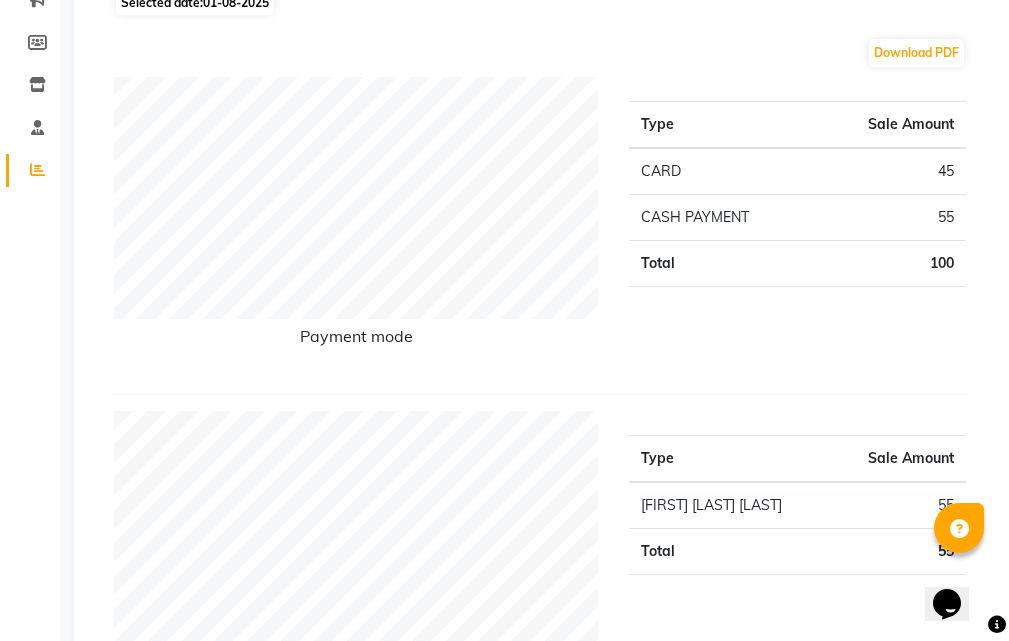 scroll, scrollTop: 0, scrollLeft: 0, axis: both 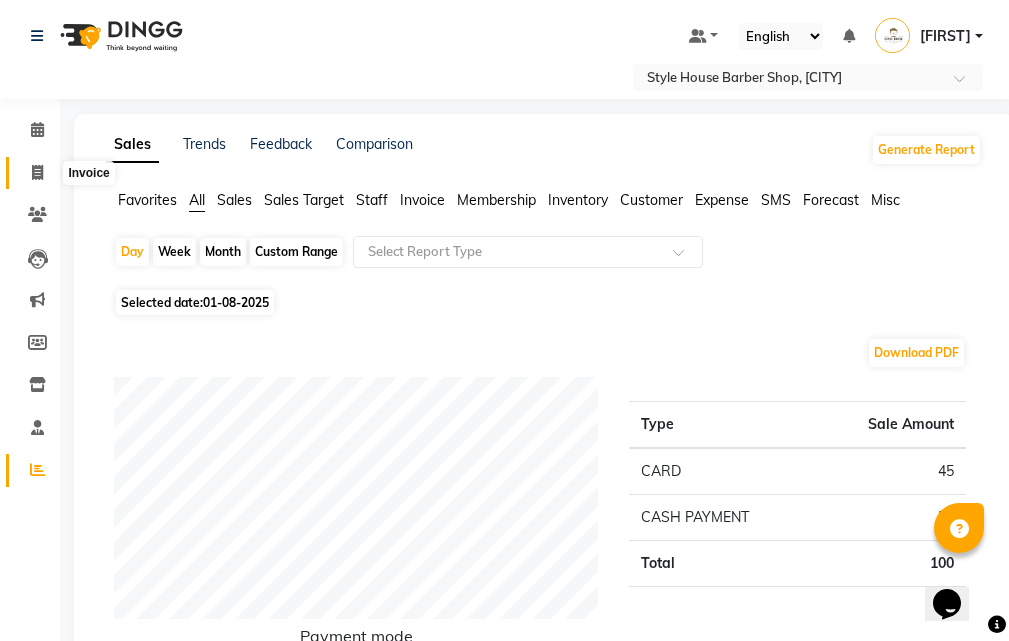 click 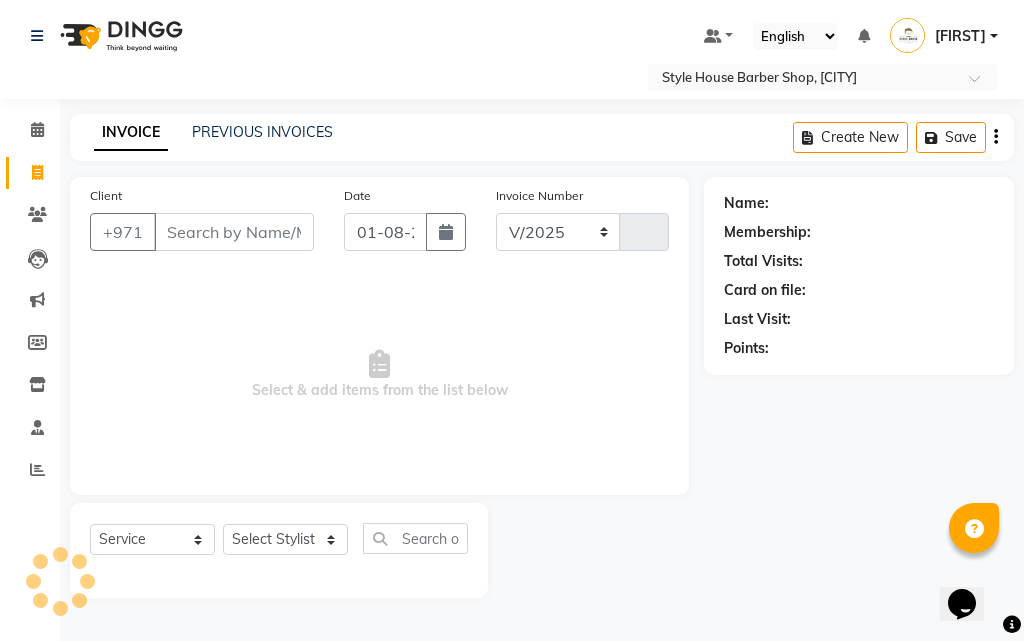 select on "8421" 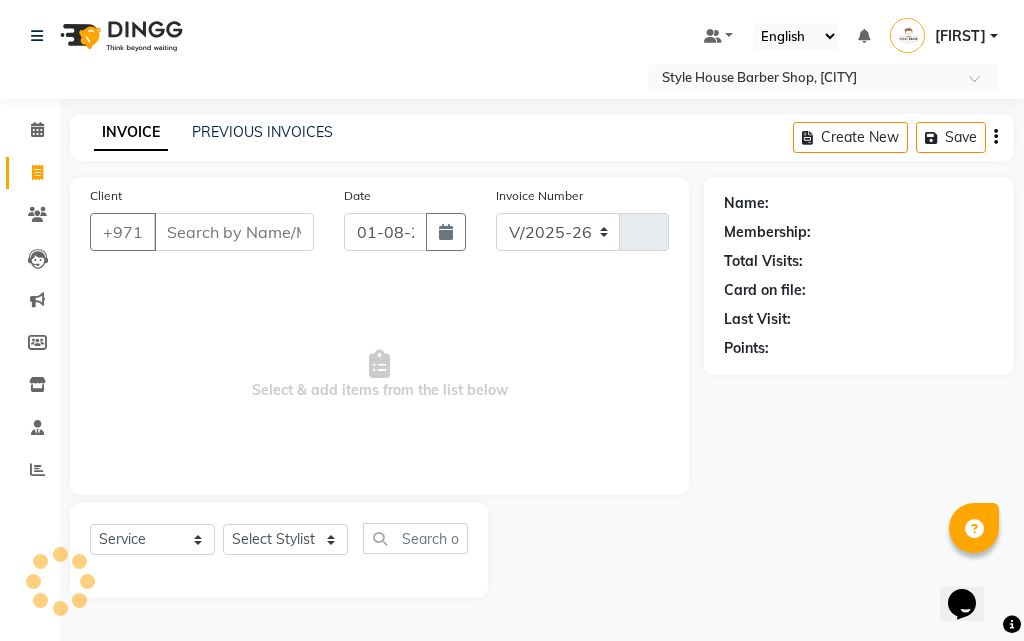 type on "0199" 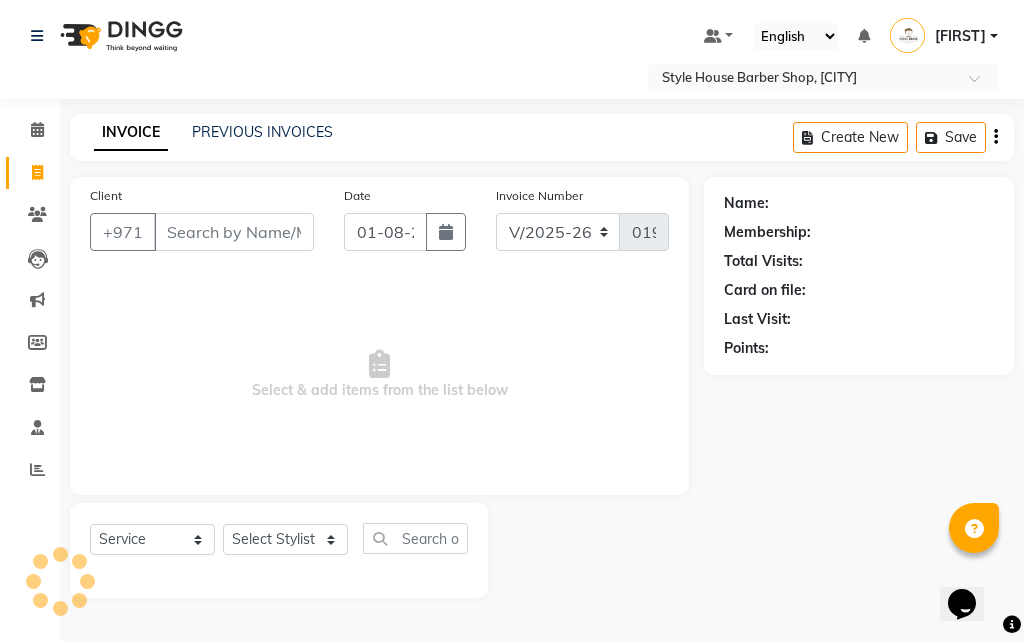 click on "Client" at bounding box center [234, 232] 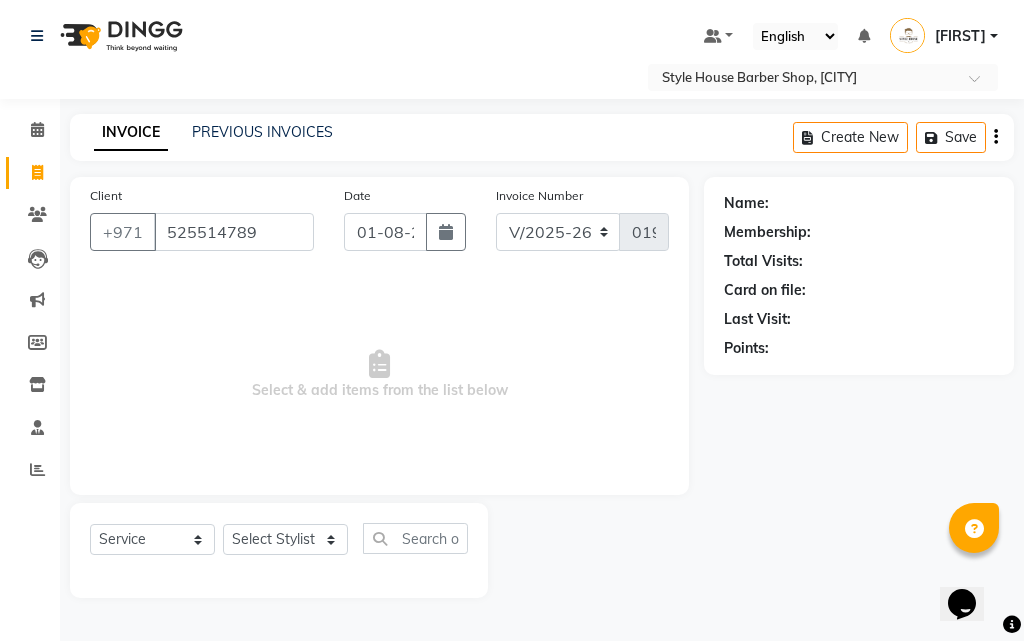 type on "525514789" 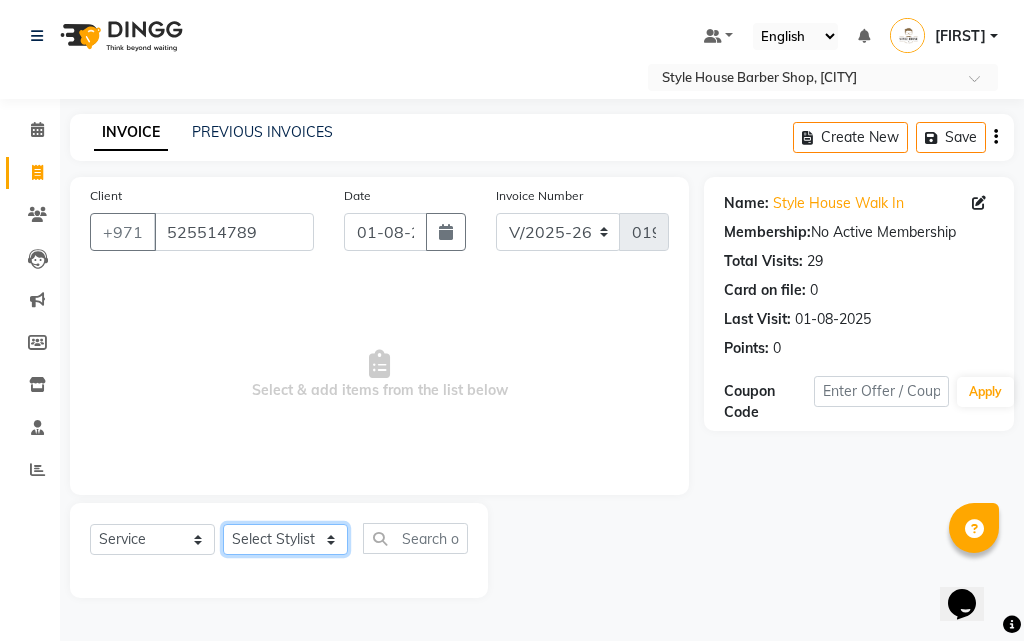 click on "Select Stylist [FIRST] [LAST] [LAST] [FIRST] [LAST] [LAST] [FIRST] [LAST] [LAST] [FIRST] [LAST] [LAST] [FIRST] [LAST]" 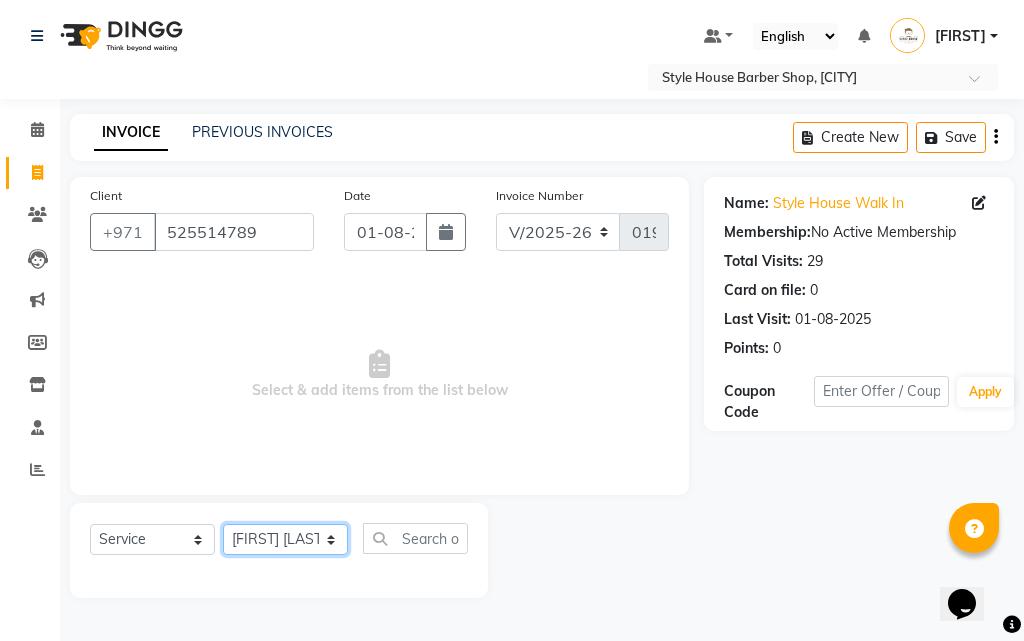 click on "Select Stylist [FIRST] [LAST] [LAST] [FIRST] [LAST] [LAST] [FIRST] [LAST] [LAST] [FIRST] [LAST] [LAST] [FIRST] [LAST]" 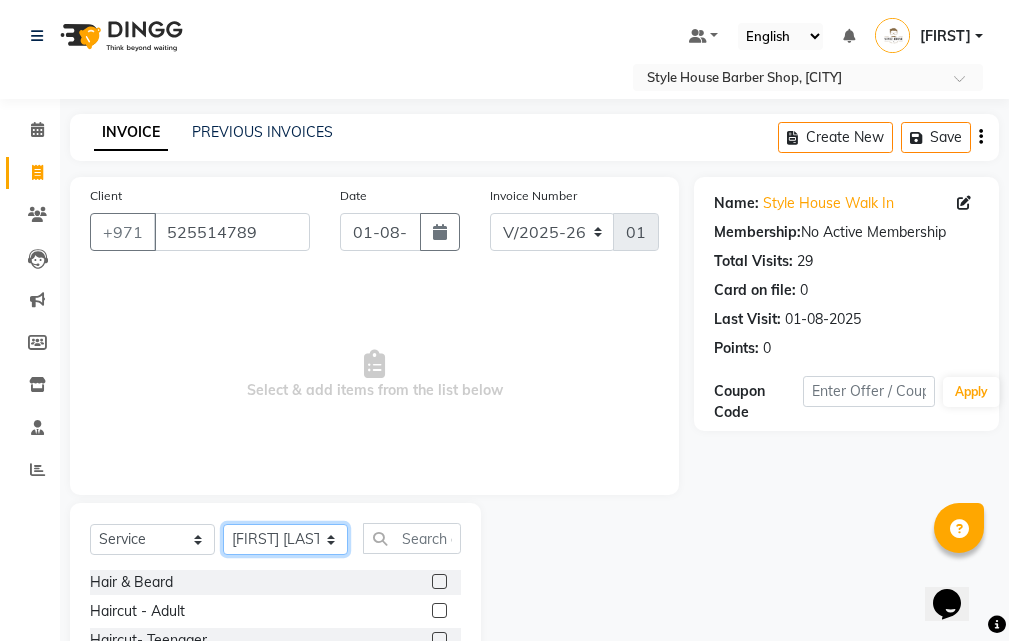 scroll, scrollTop: 187, scrollLeft: 0, axis: vertical 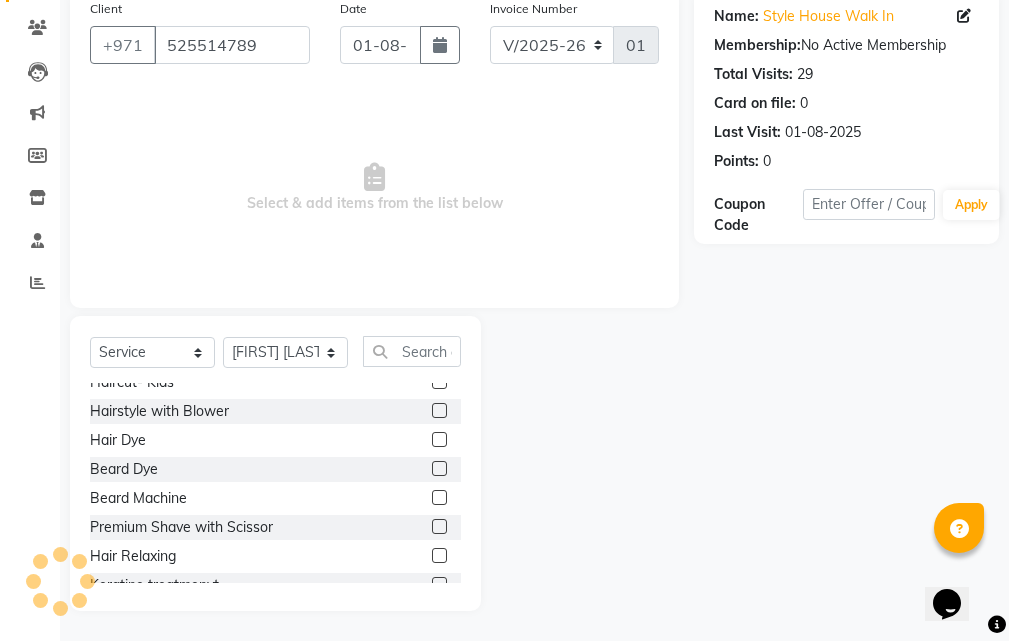 click 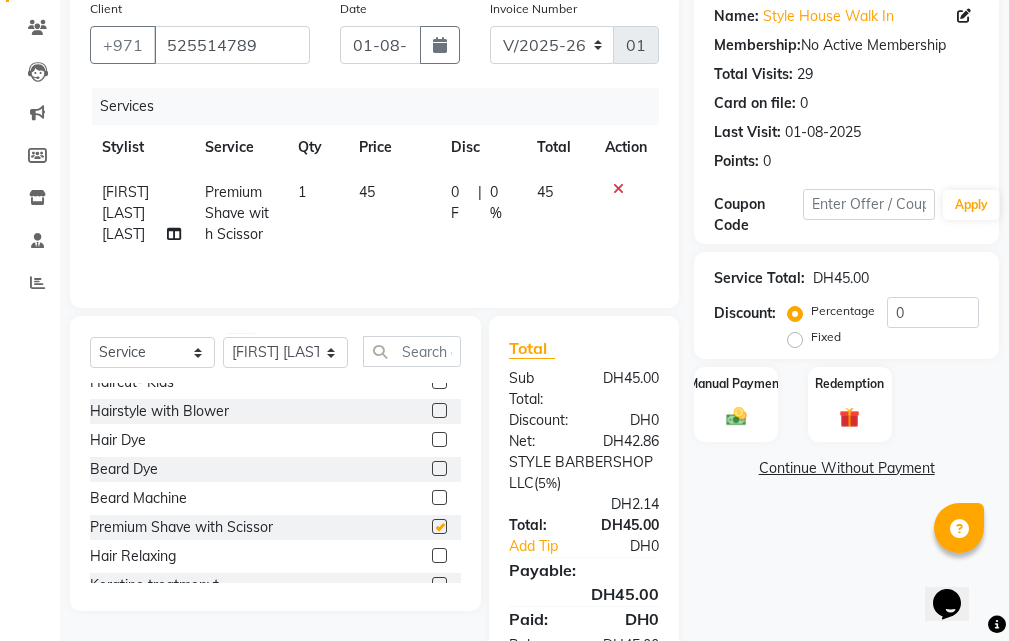 checkbox on "false" 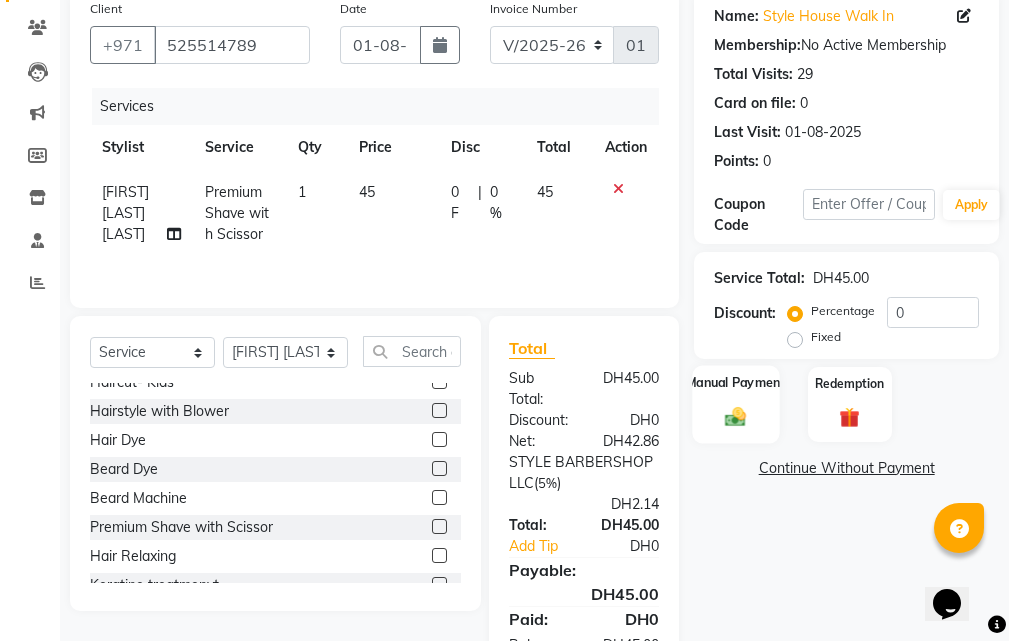 click on "Manual Payment" 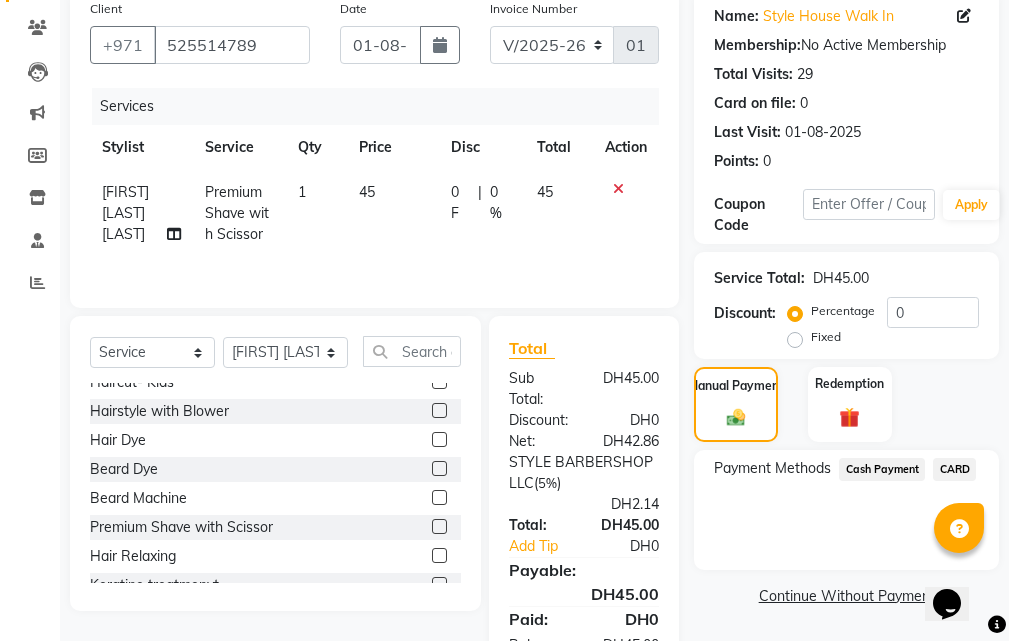 click on "CARD" 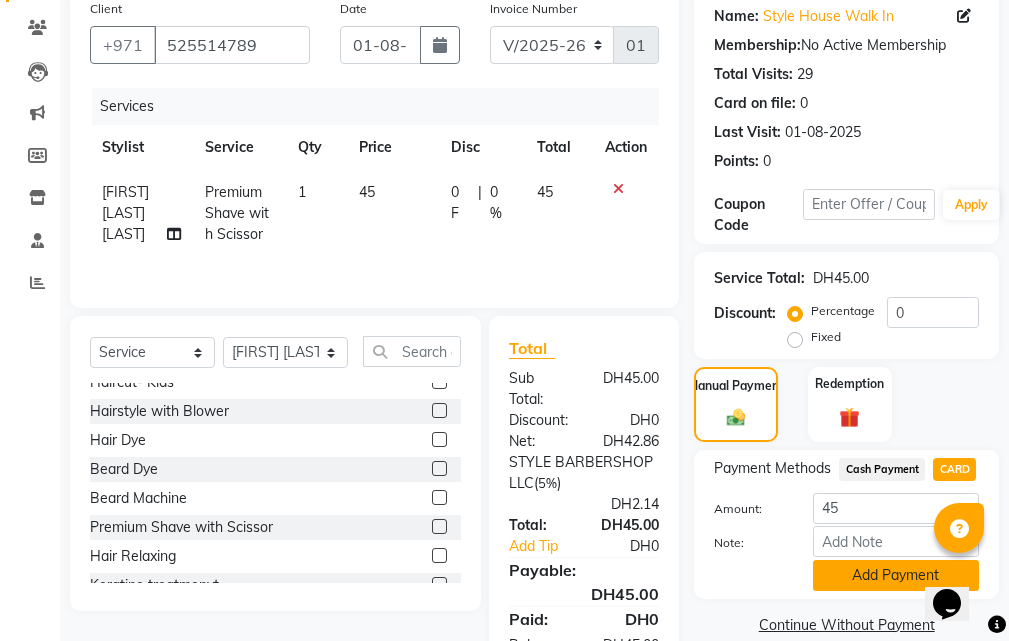 click on "Add Payment" 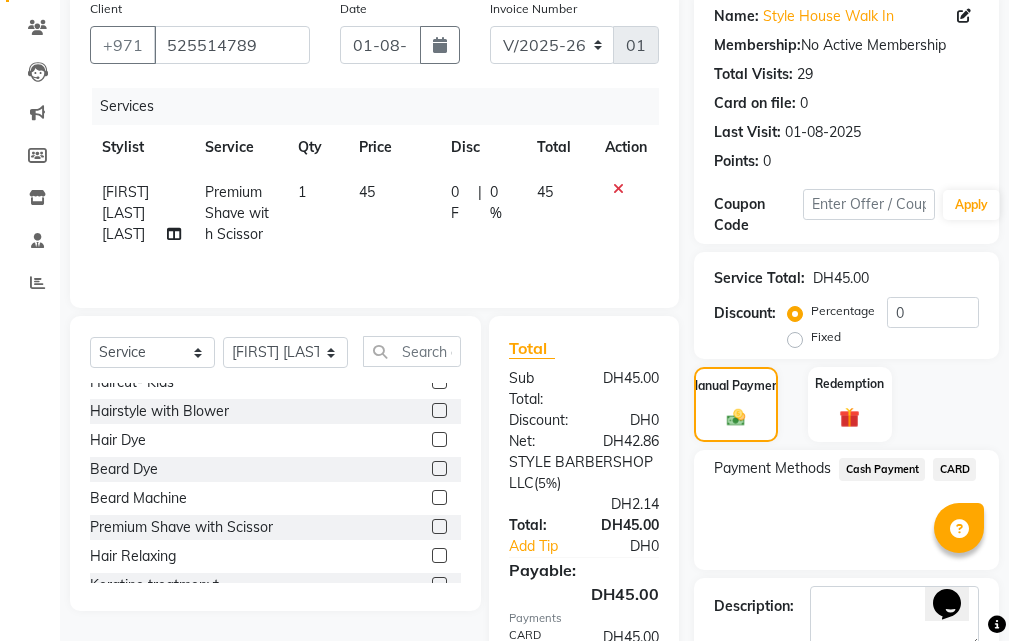 scroll, scrollTop: 357, scrollLeft: 0, axis: vertical 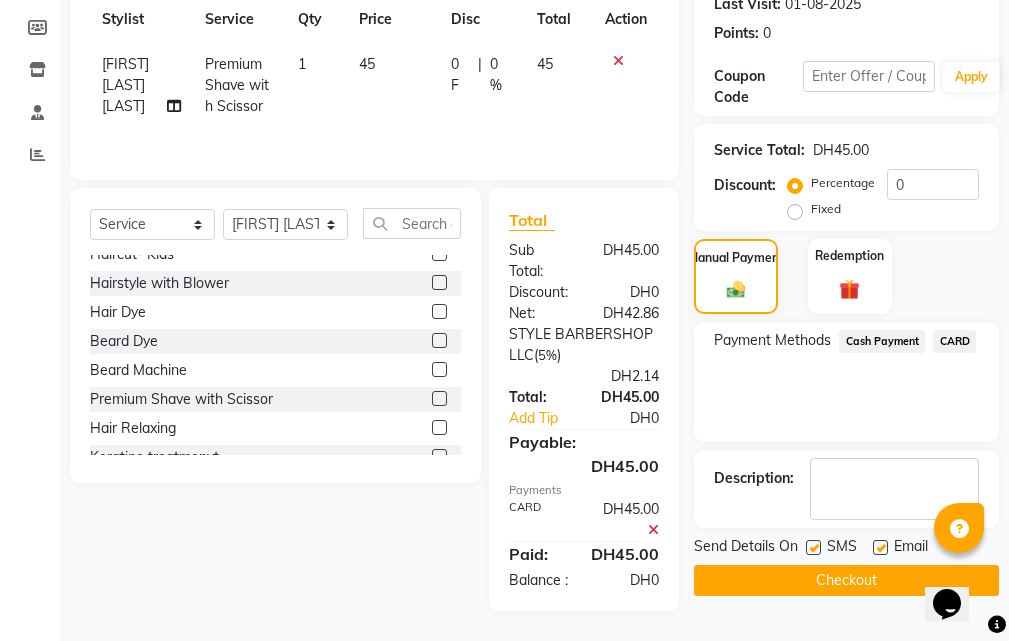 click on "Checkout" 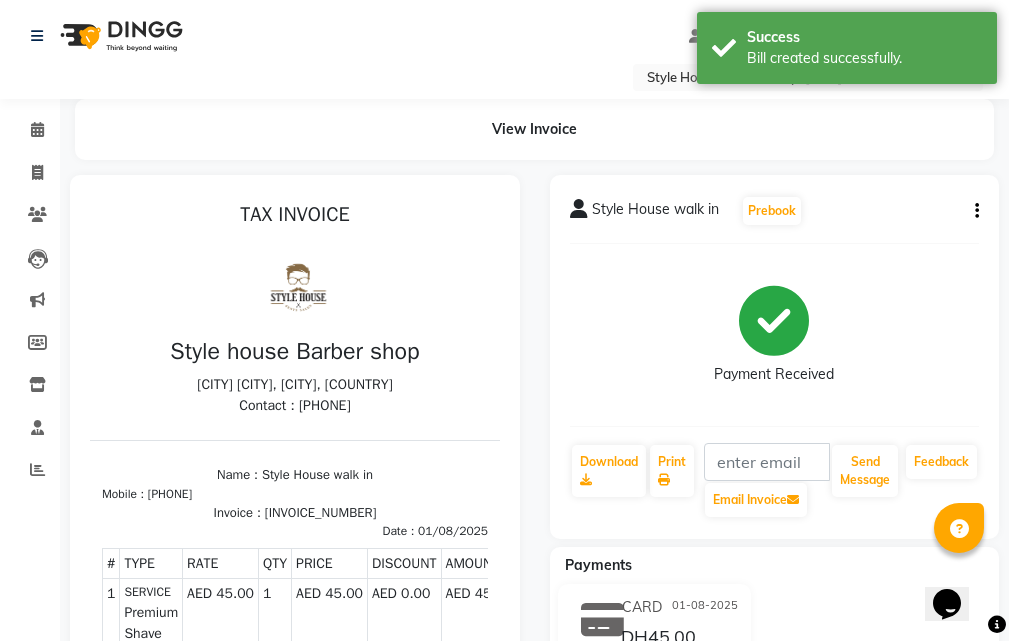 scroll, scrollTop: 0, scrollLeft: 0, axis: both 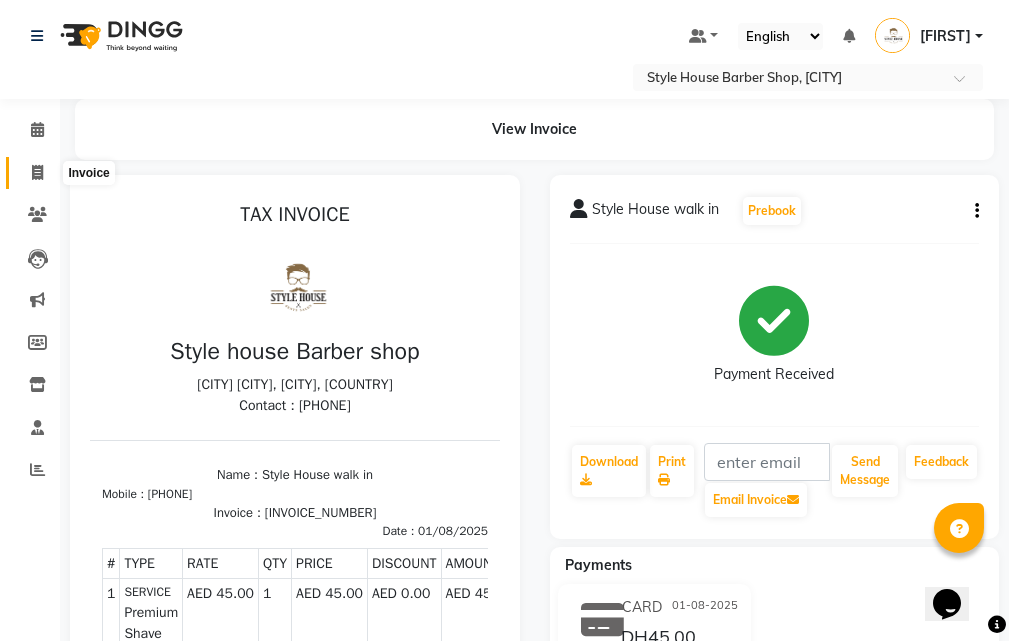 click 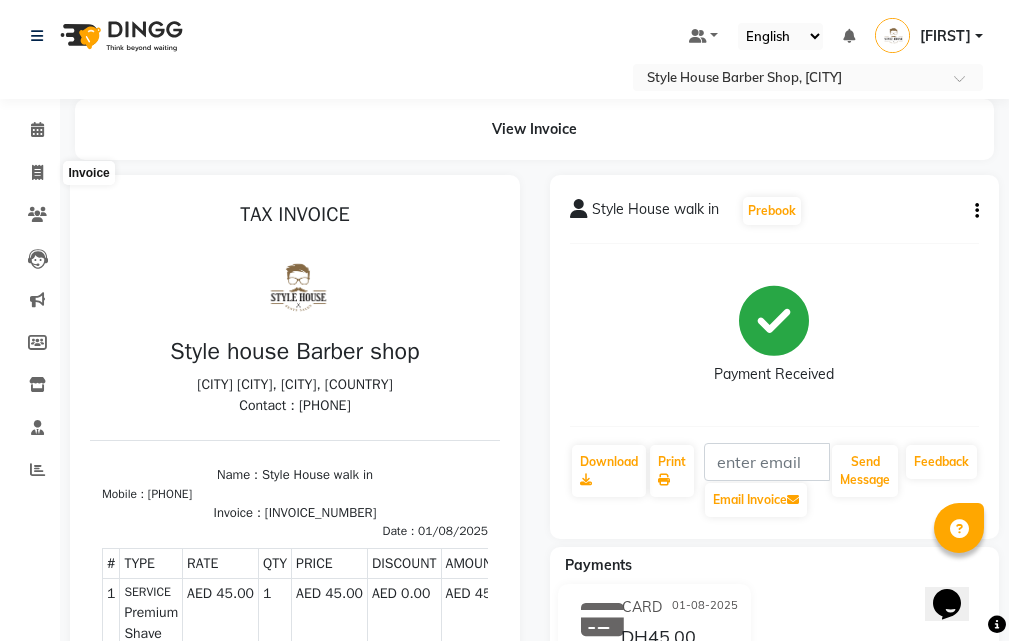 select on "service" 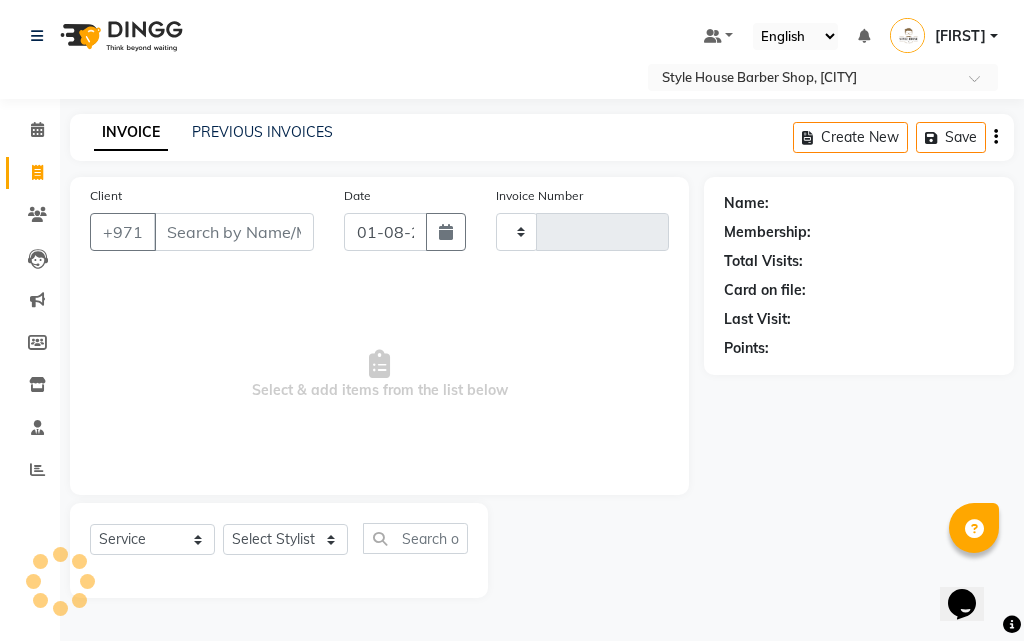 type on "0200" 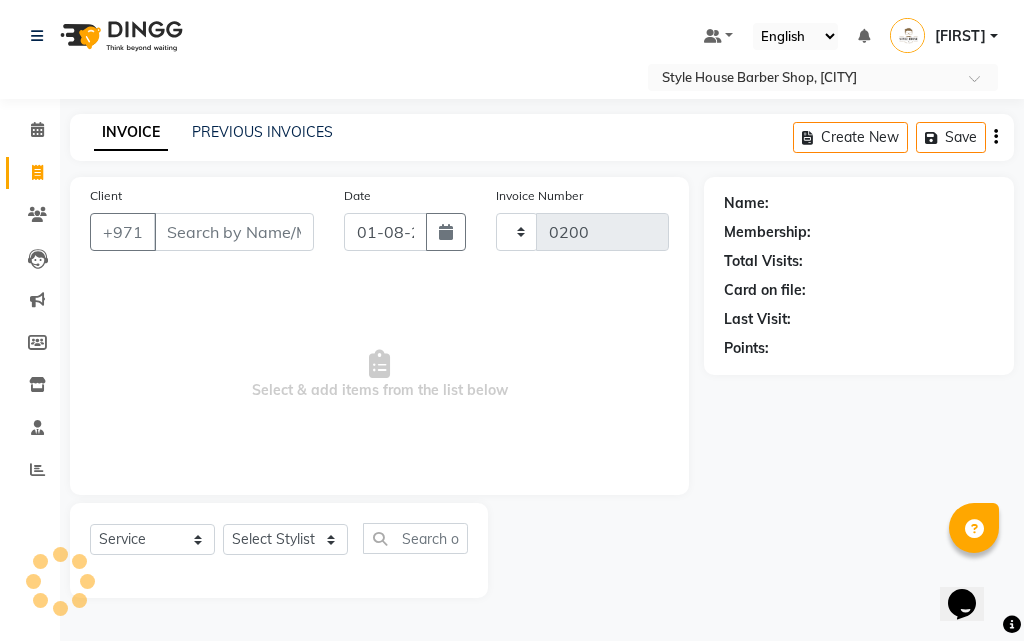 select on "8421" 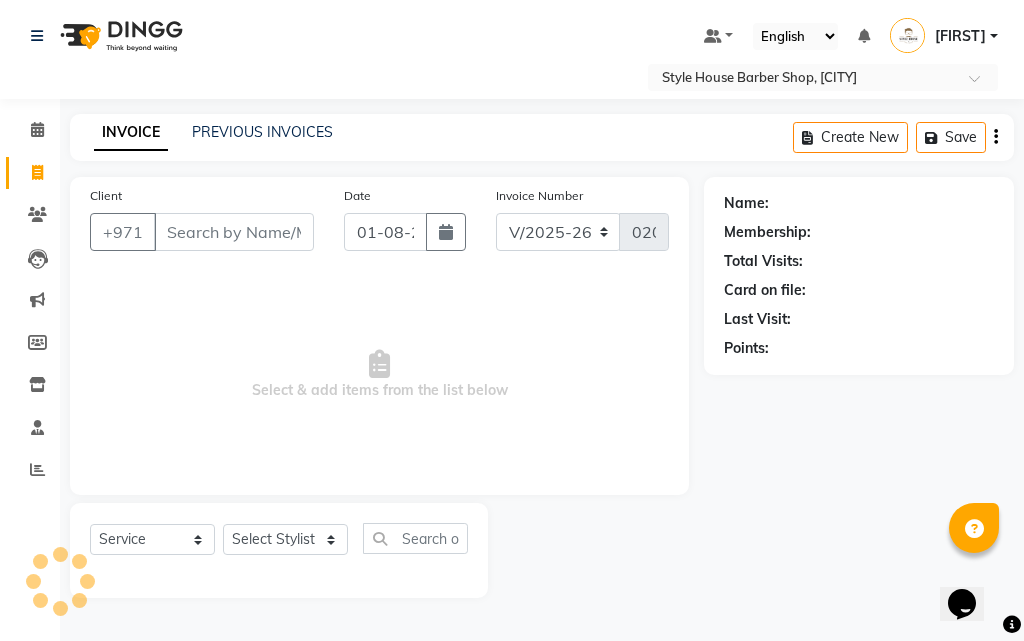 click on "Client" at bounding box center (234, 232) 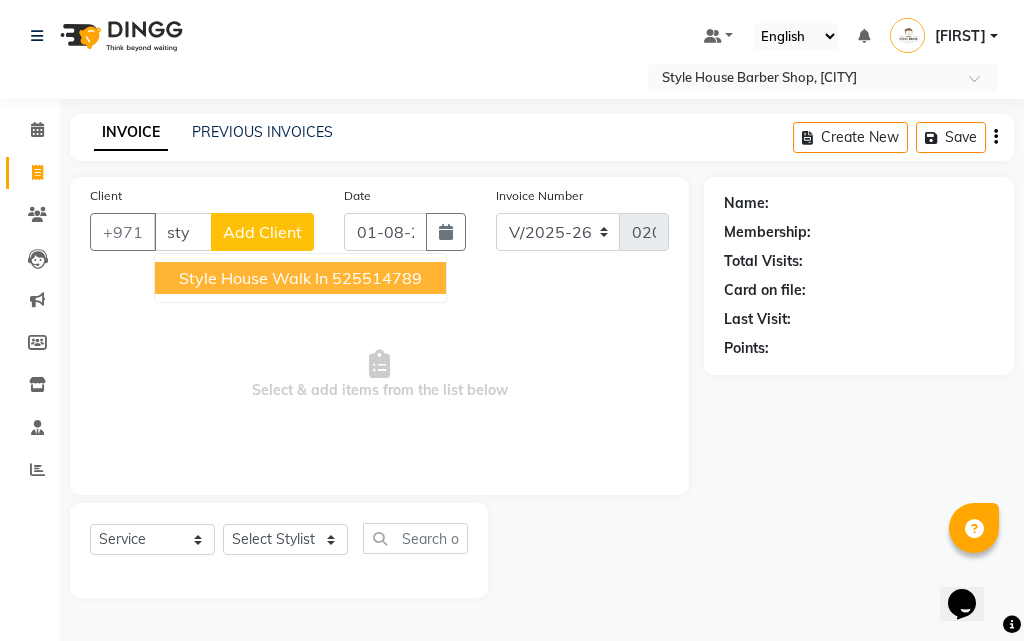 click on "525514789" at bounding box center [377, 278] 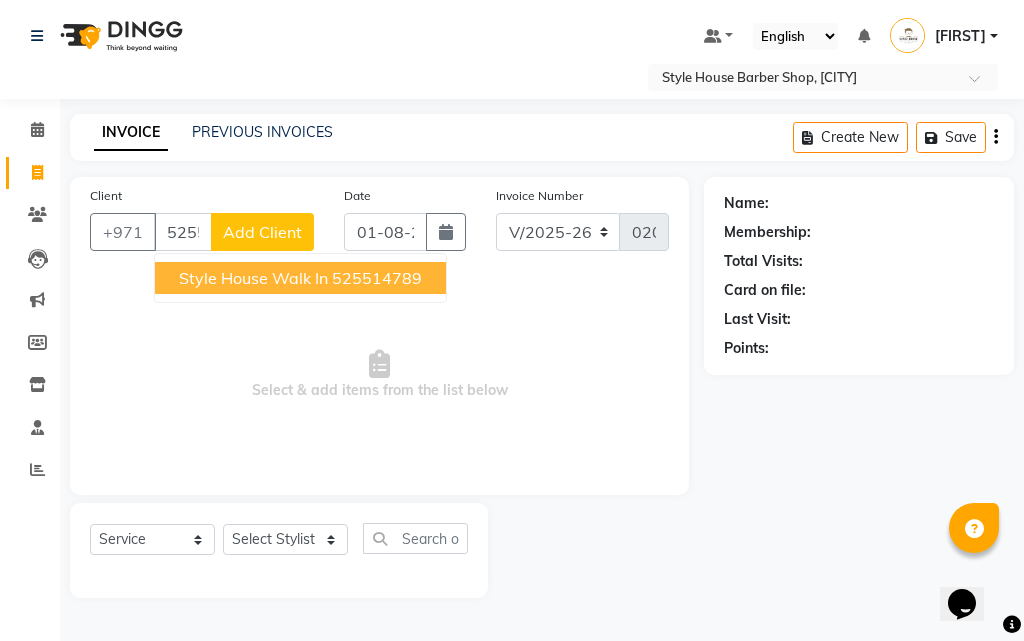 type on "525514789" 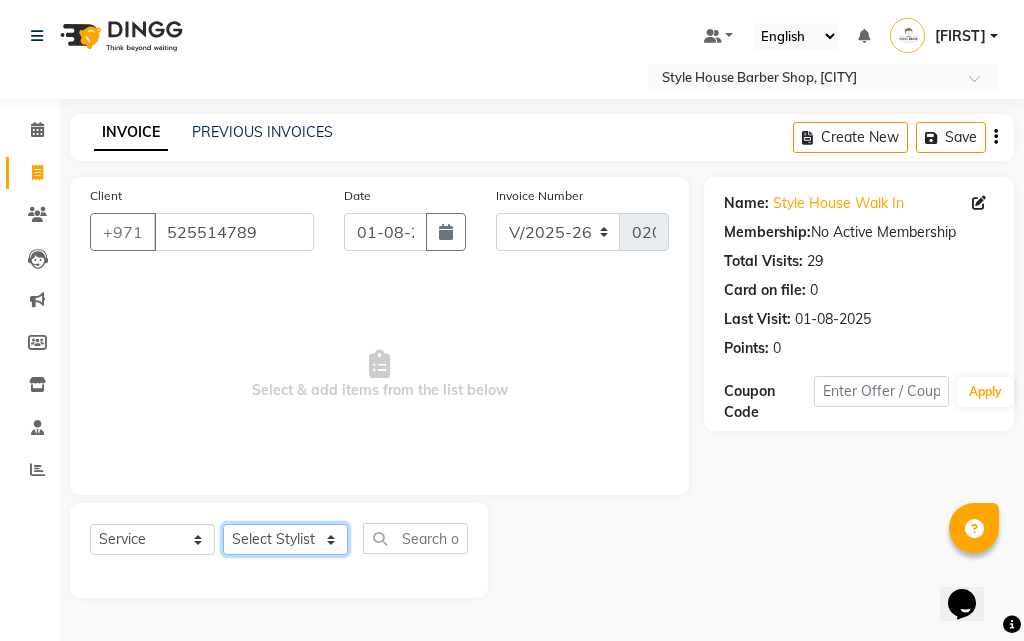 click on "Select Stylist [FIRST] [LAST] [LAST] [FIRST] [LAST] [LAST] [FIRST] [LAST] [LAST] [FIRST] [LAST] [LAST] [FIRST] [LAST]" 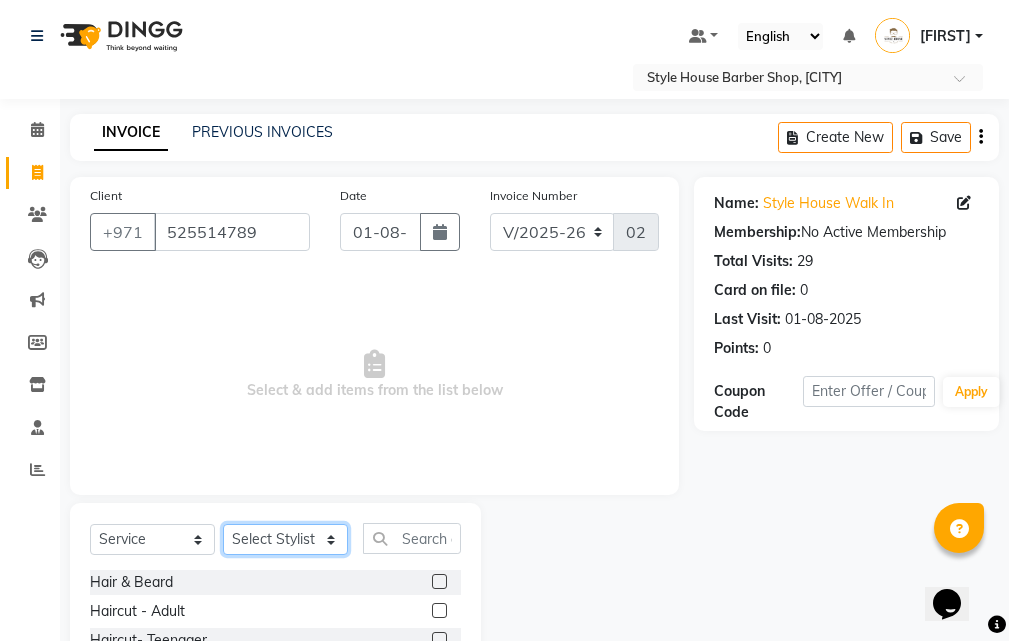 scroll, scrollTop: 187, scrollLeft: 0, axis: vertical 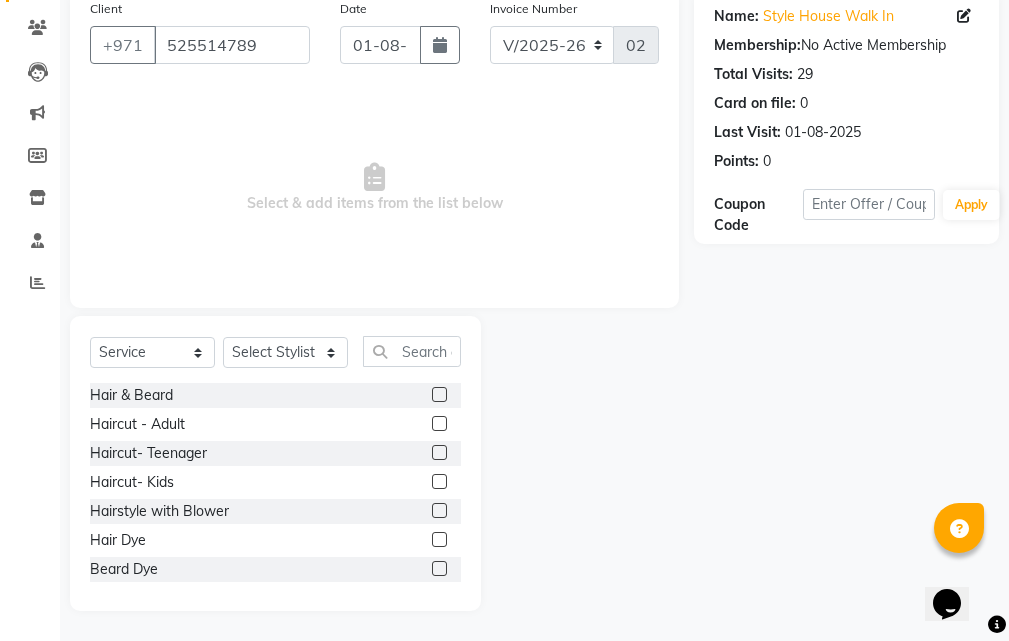 click 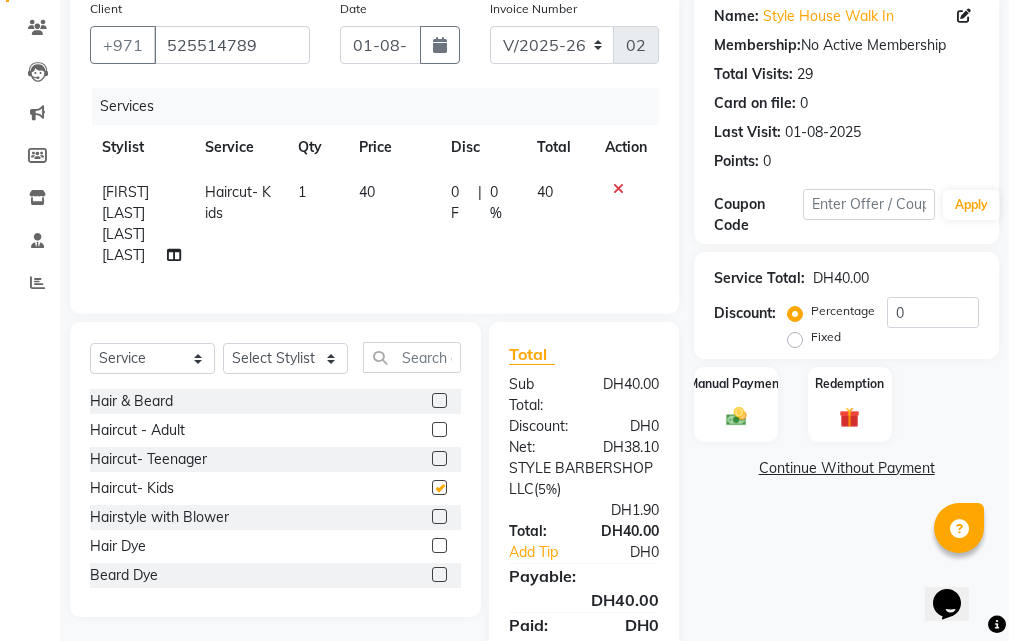checkbox on "false" 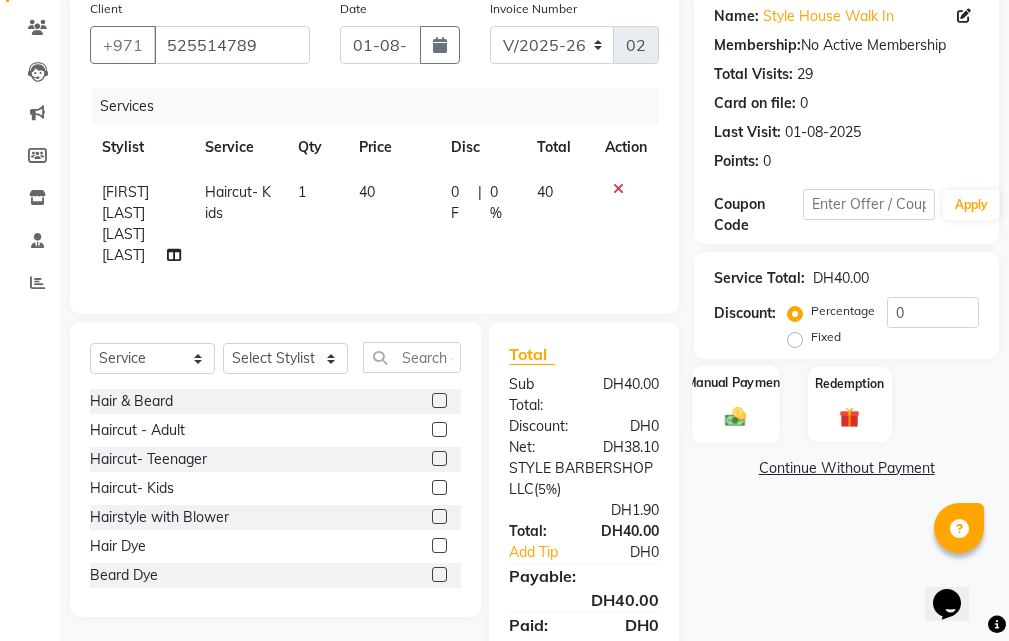 click on "Manual Payment" 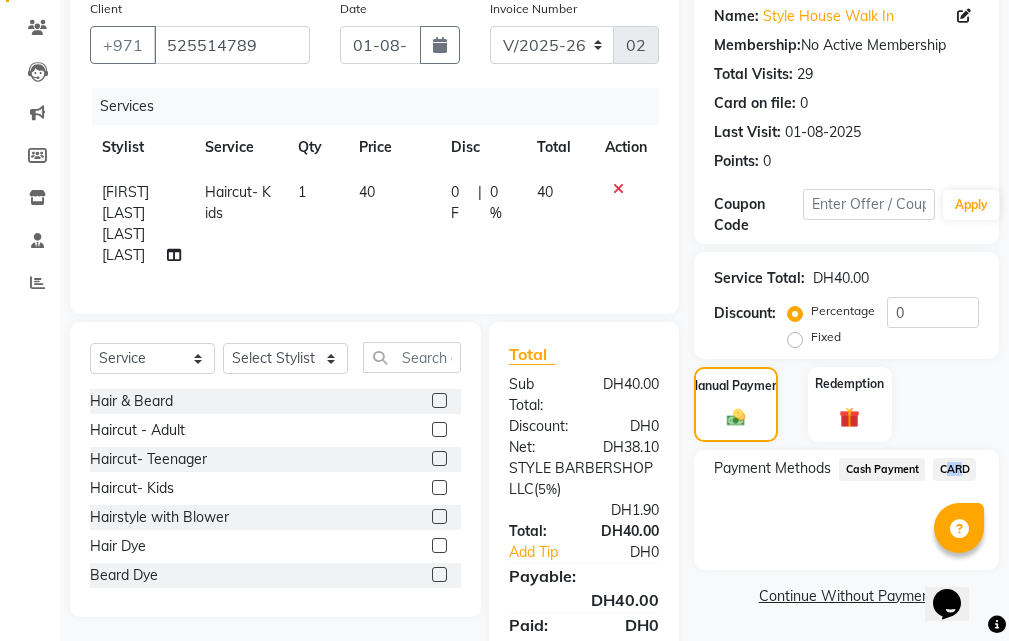 click on "Payment Methods  Cash Payment   CARD" 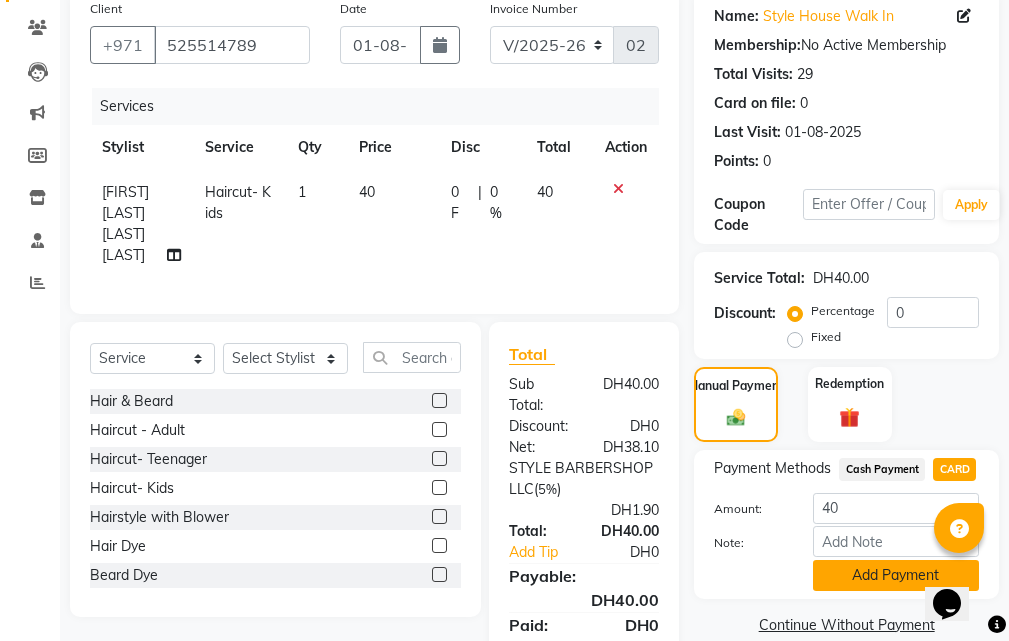 click on "Add Payment" 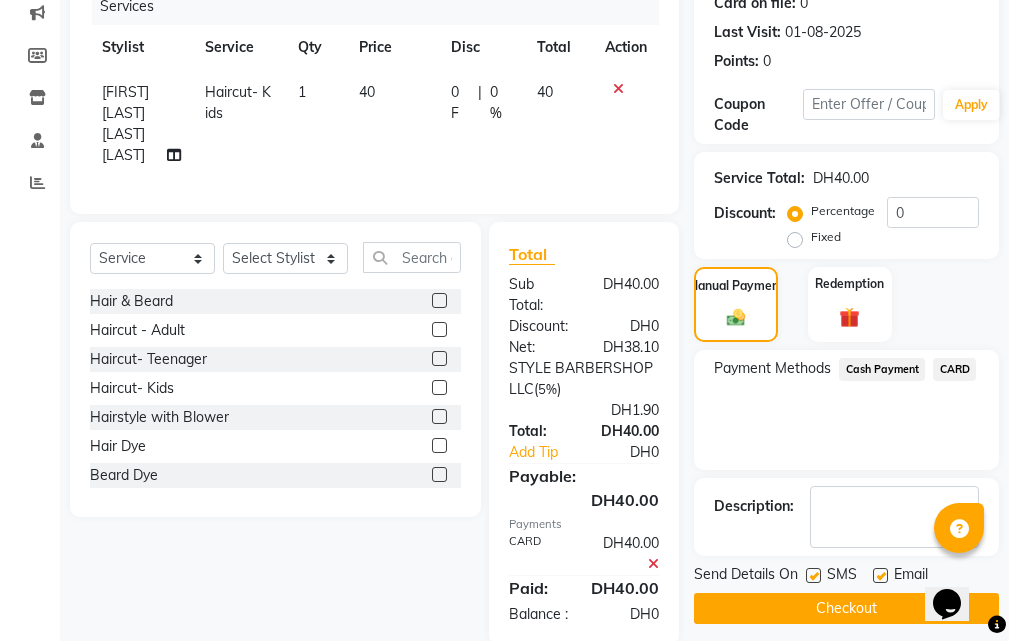 scroll, scrollTop: 357, scrollLeft: 0, axis: vertical 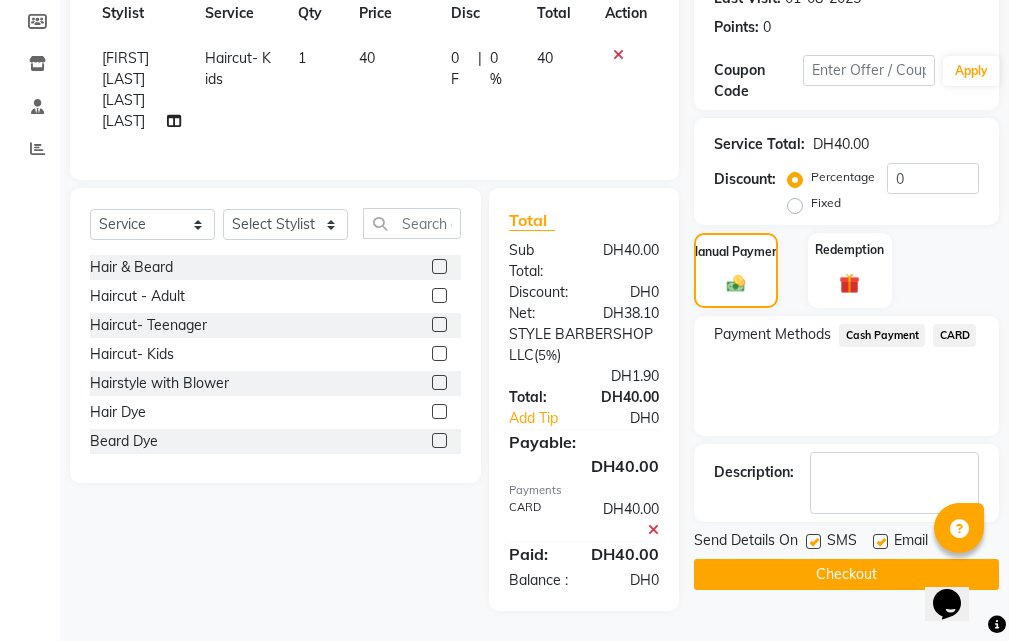 click on "Checkout" 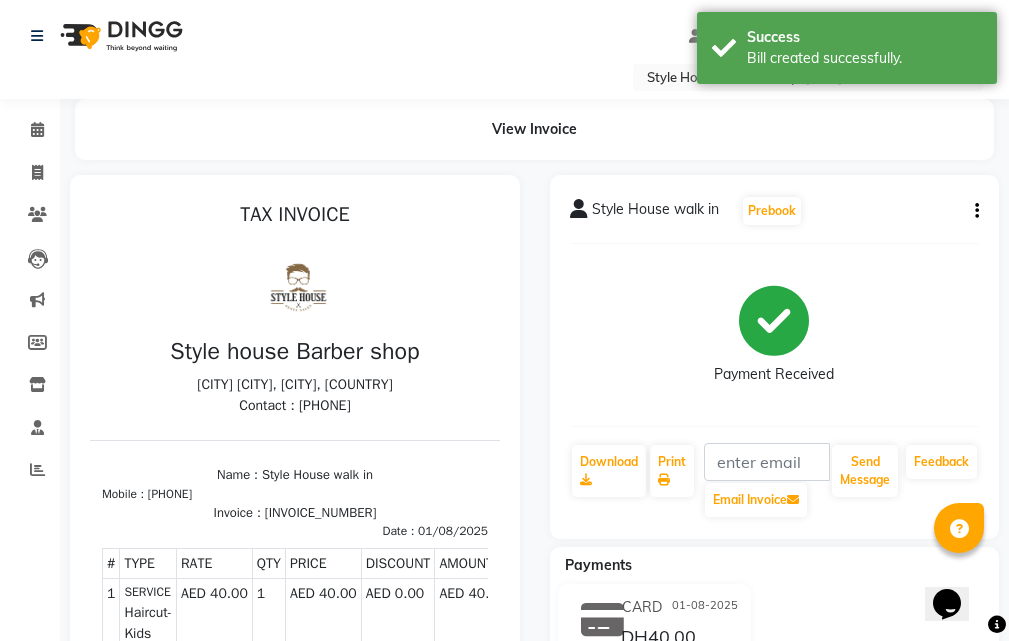 scroll, scrollTop: 0, scrollLeft: 0, axis: both 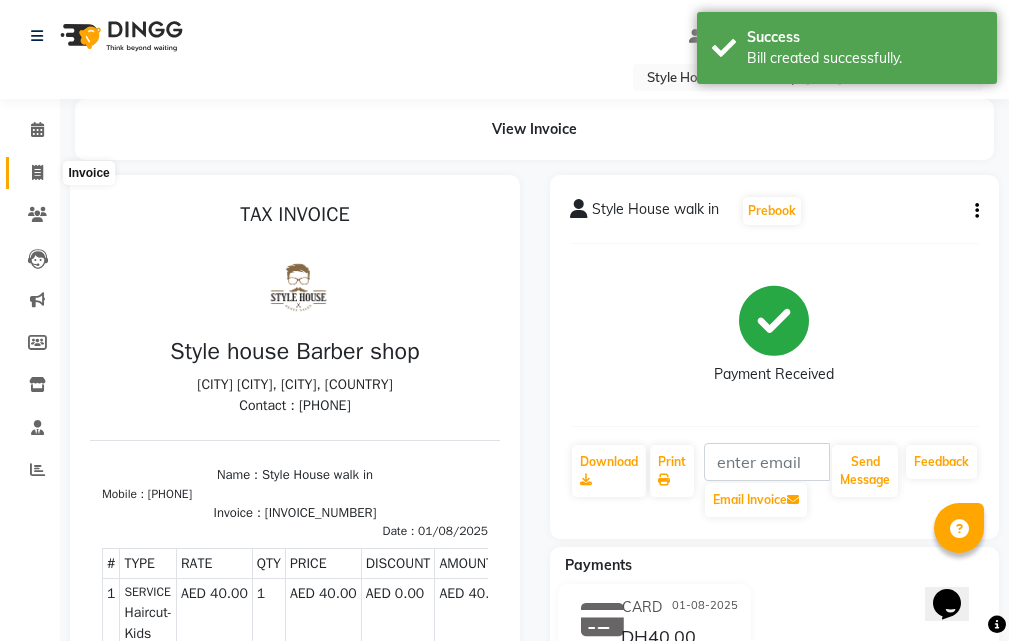 click 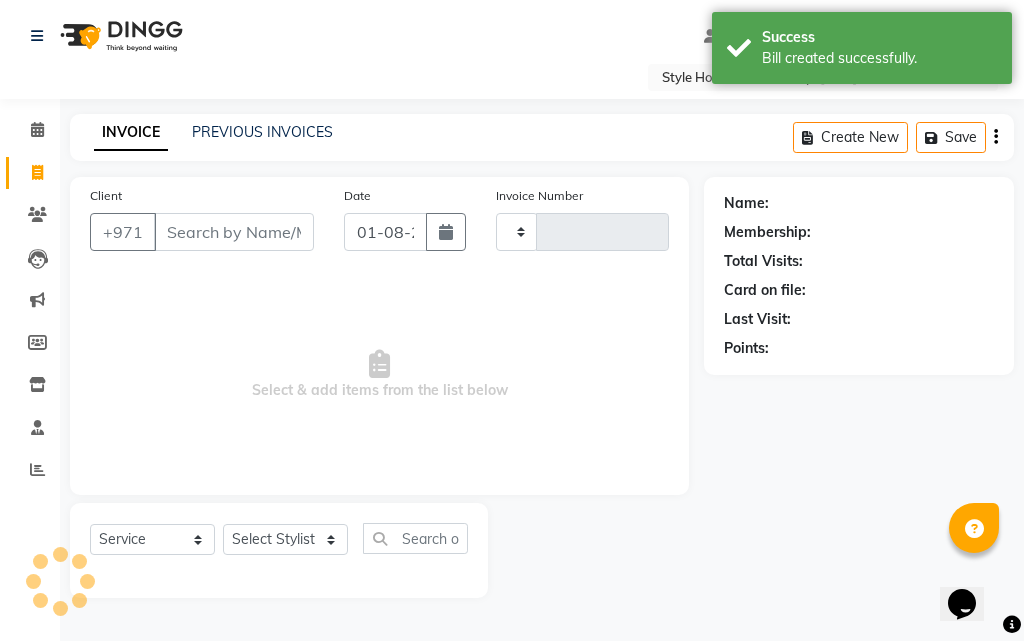 type on "0201" 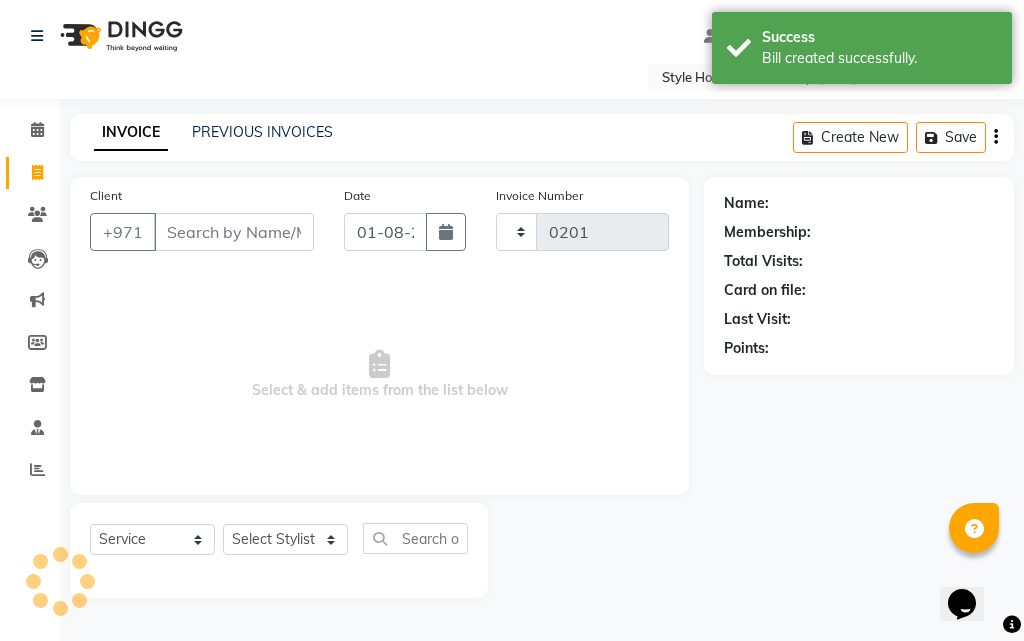 select on "8421" 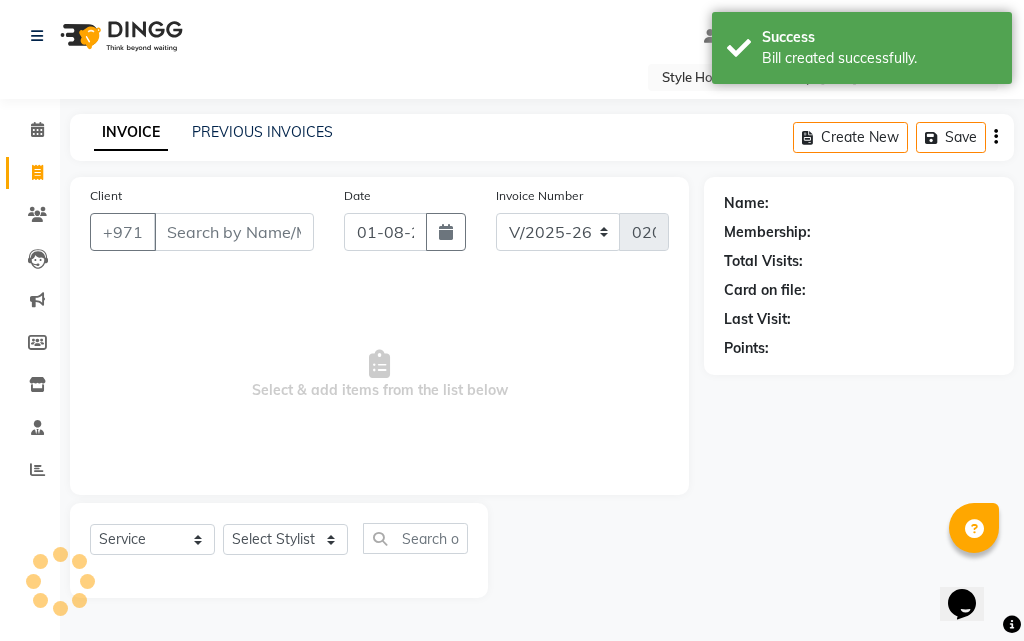 click on "Client" at bounding box center (234, 232) 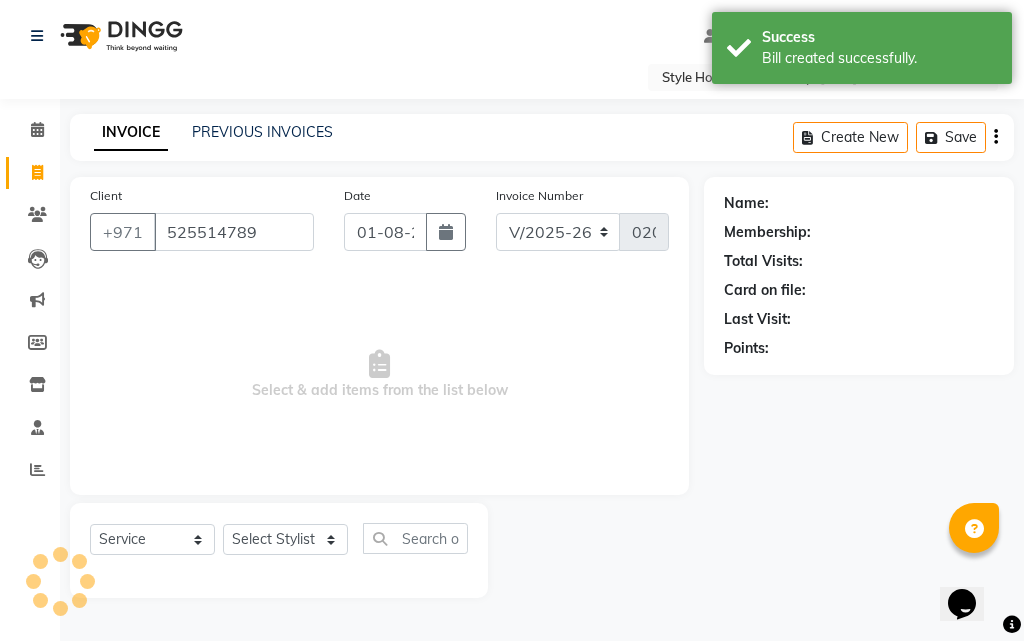 type on "525514789" 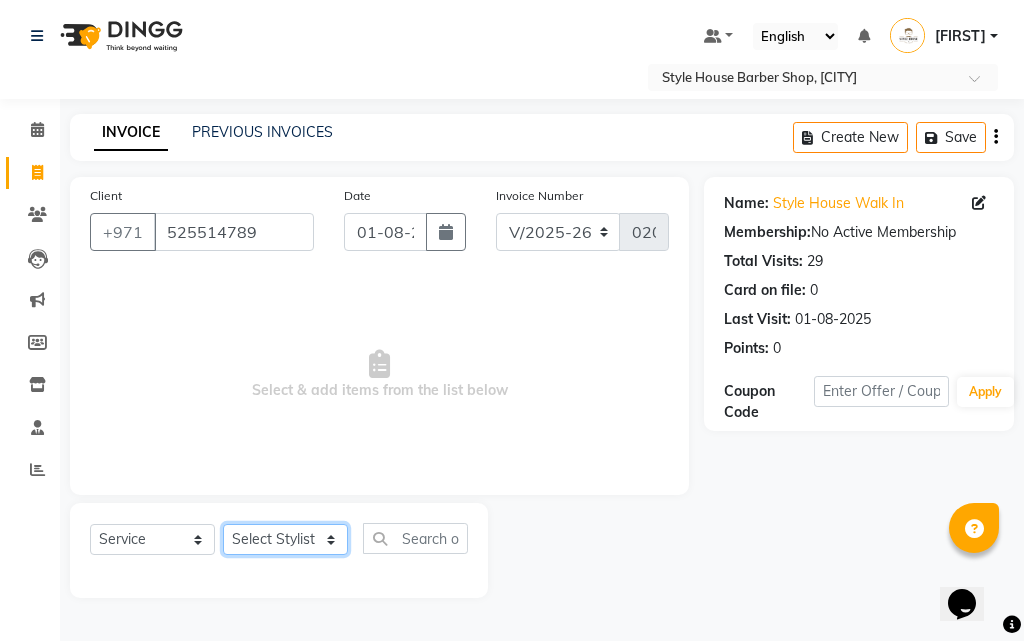 click on "Select Stylist [FIRST] [LAST] [LAST] [FIRST] [LAST] [LAST] [FIRST] [LAST] [LAST] [FIRST] [LAST] [LAST] [FIRST] [LAST]" 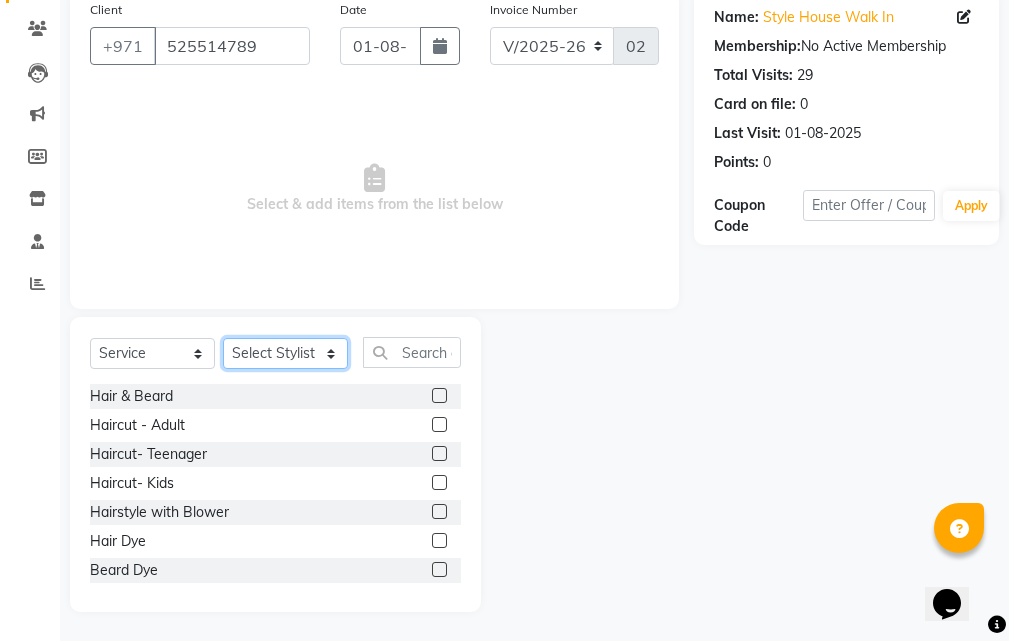 scroll, scrollTop: 187, scrollLeft: 0, axis: vertical 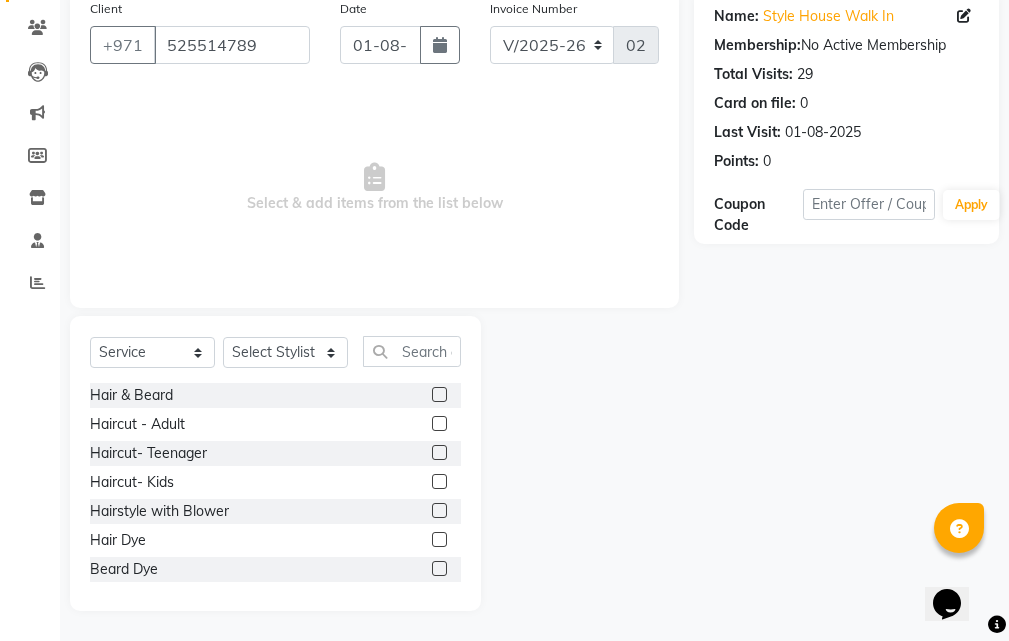 click 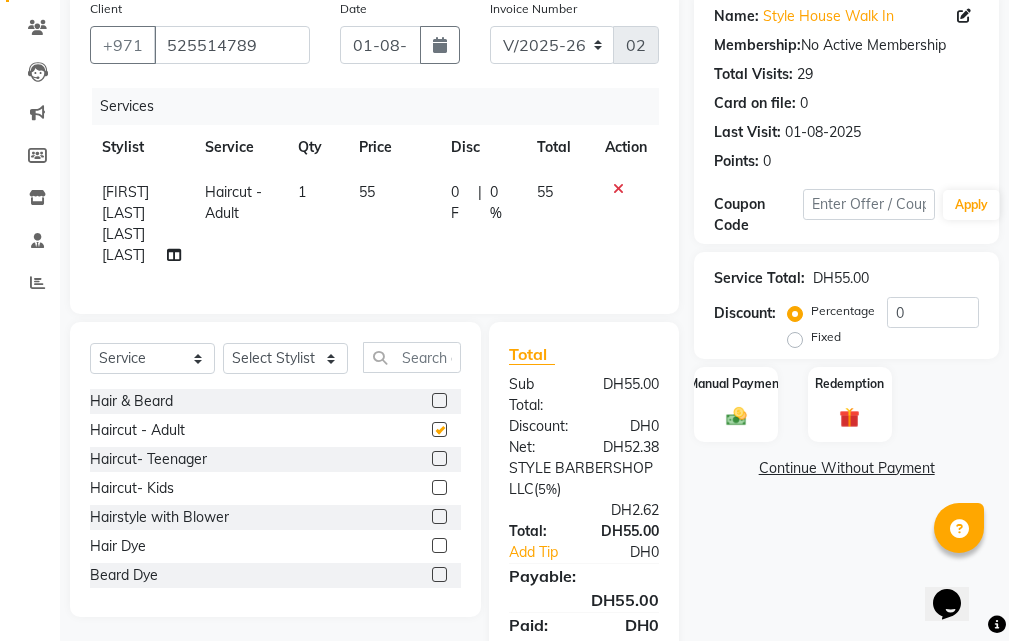 checkbox on "false" 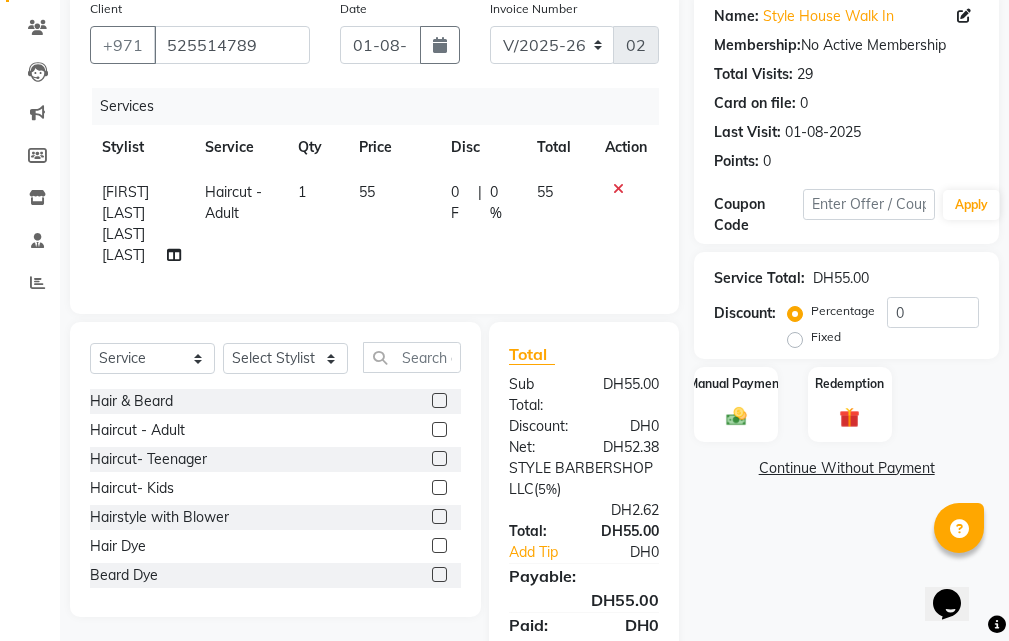 scroll, scrollTop: 294, scrollLeft: 0, axis: vertical 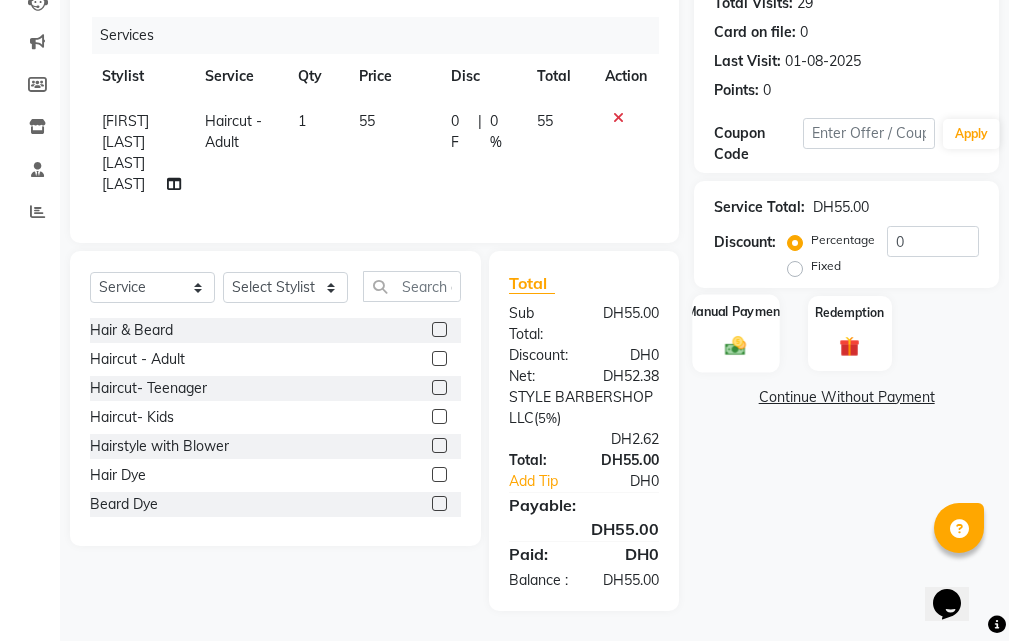 click 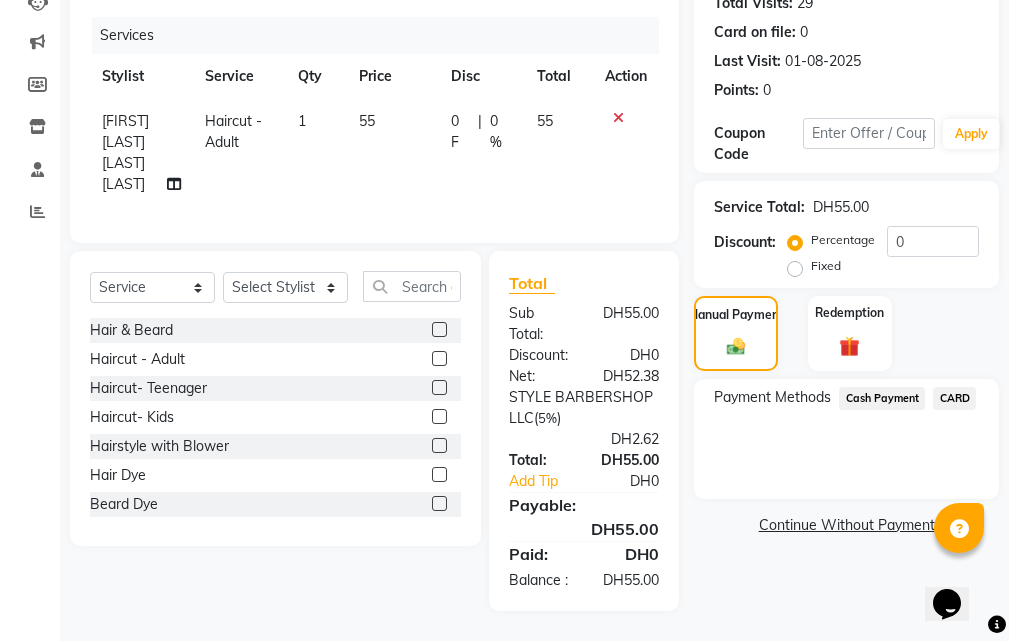 click on "Payment Methods  Cash Payment   CARD" 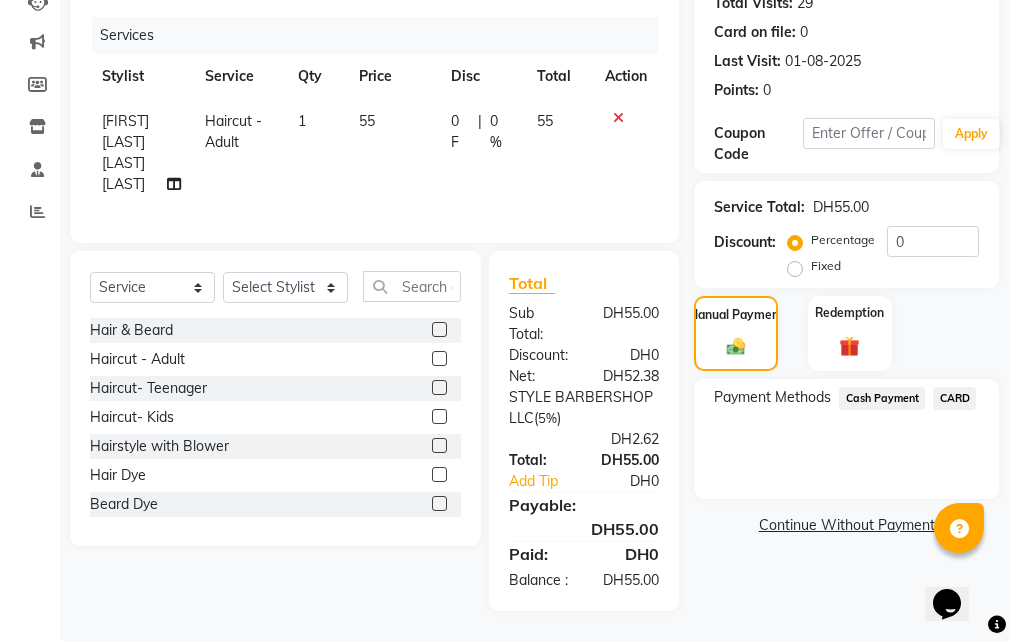 click on "Cash Payment" 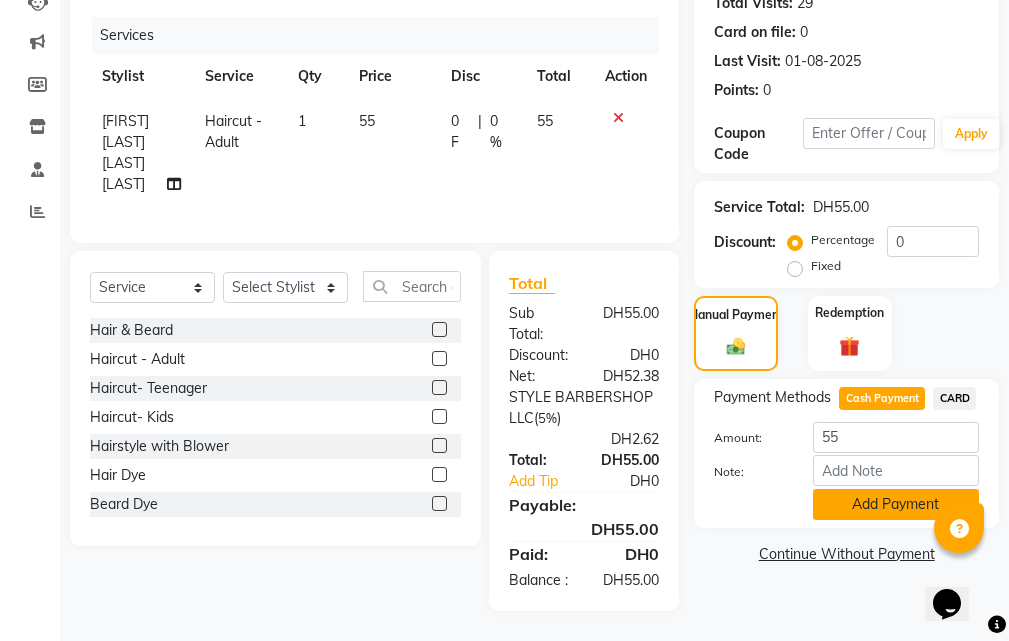 click on "Add Payment" 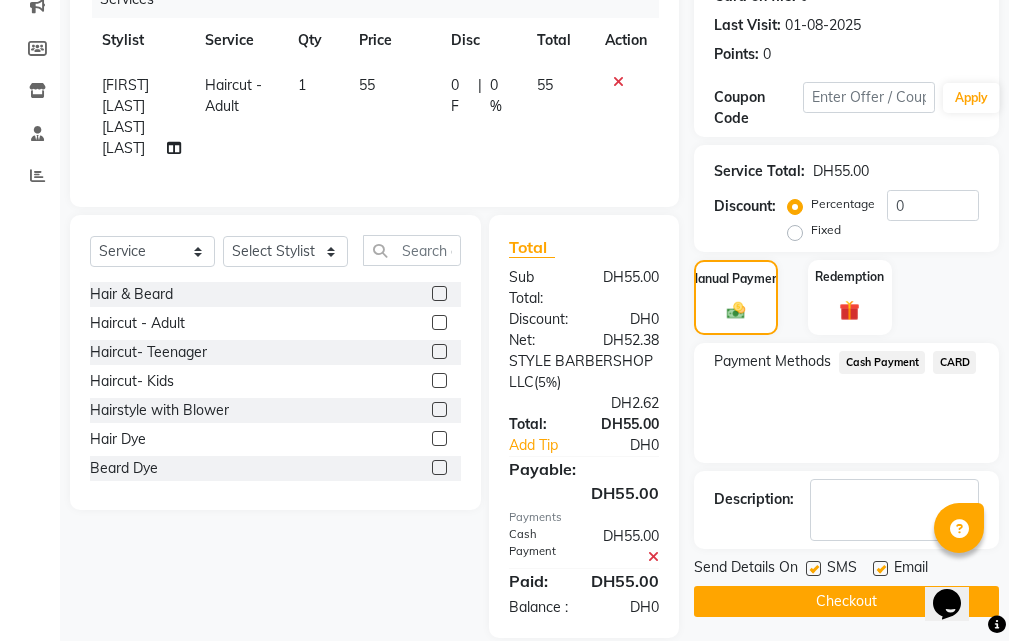 scroll, scrollTop: 357, scrollLeft: 0, axis: vertical 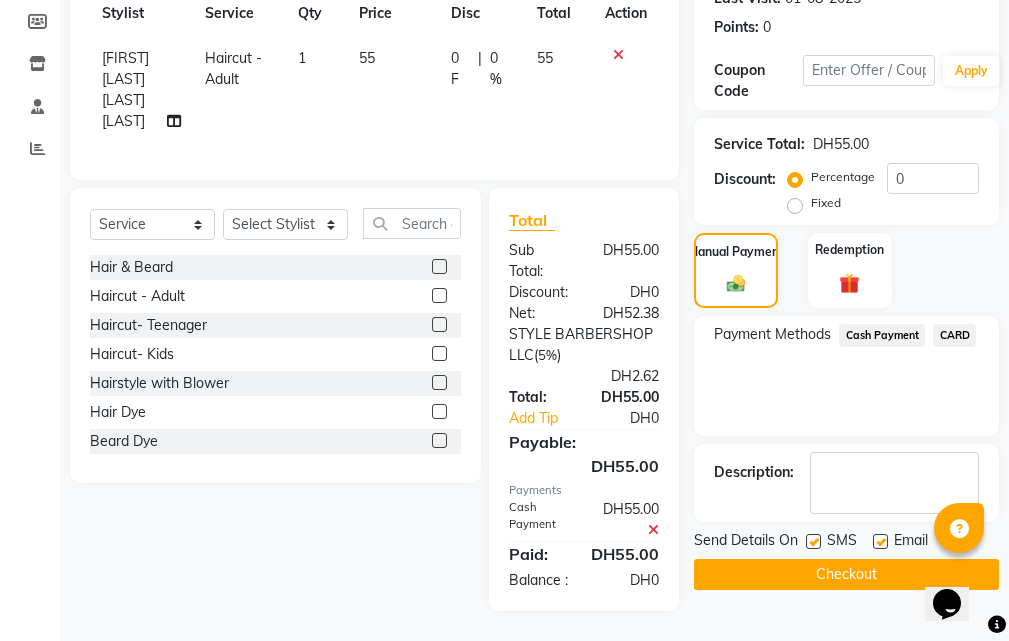 click on "Checkout" 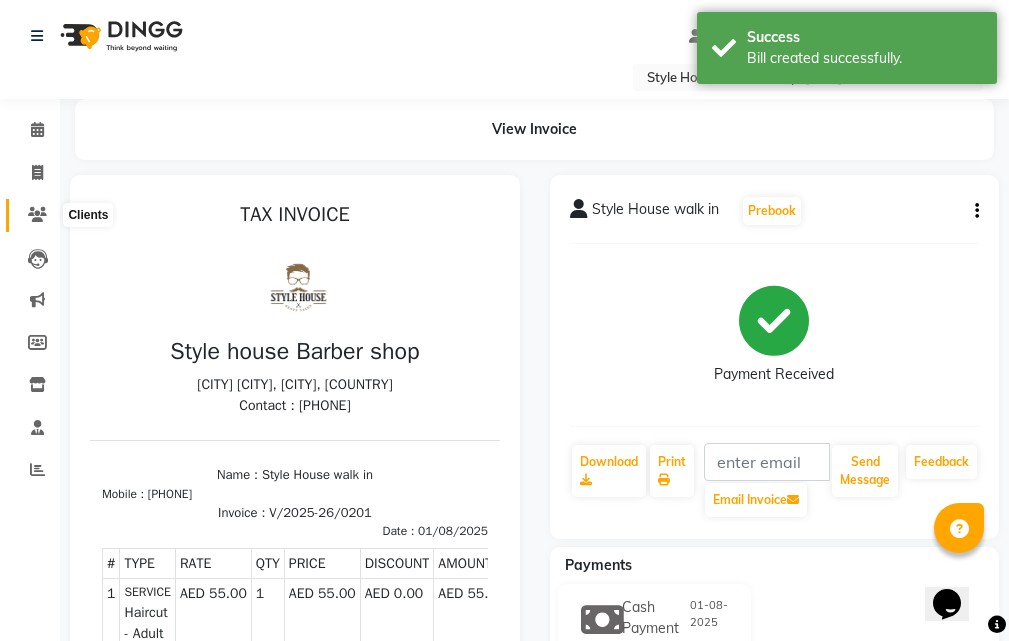 scroll, scrollTop: 0, scrollLeft: 0, axis: both 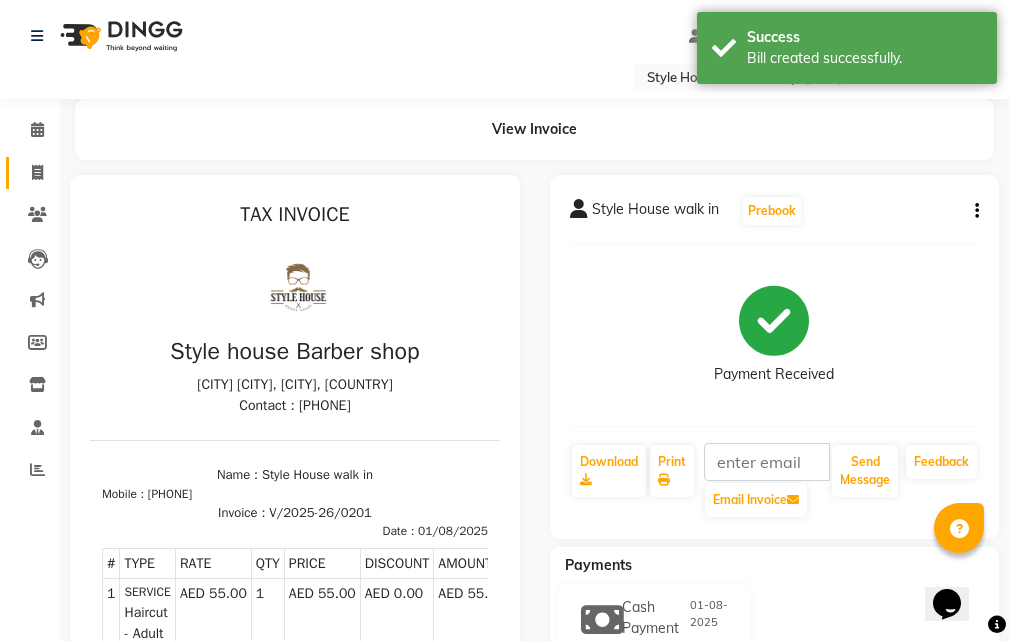 click on "Invoice" 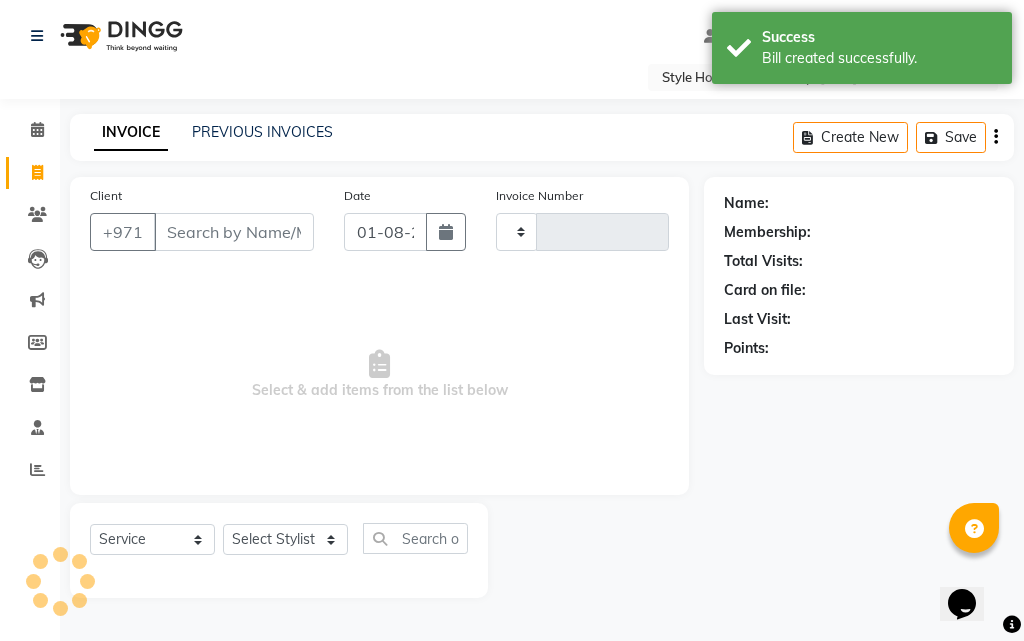 type on "[POSTAL_CODE]" 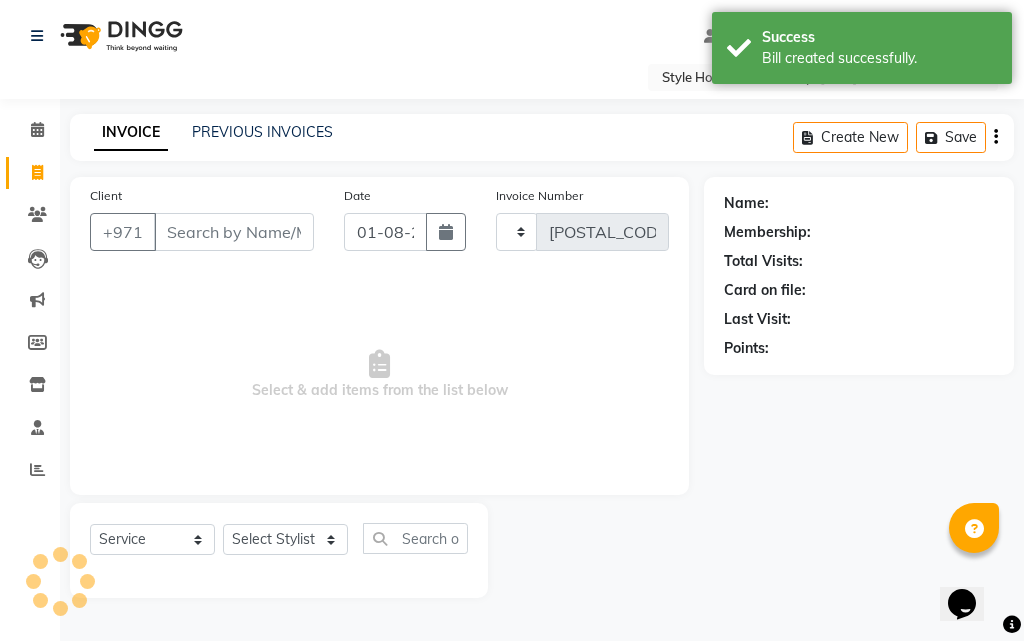 select on "8421" 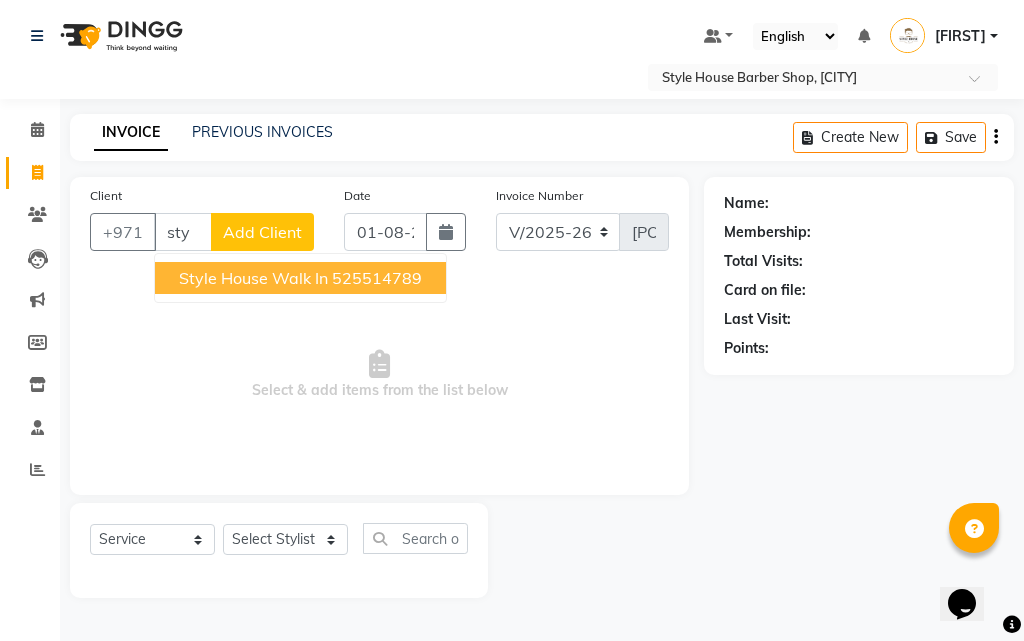 type on "sty" 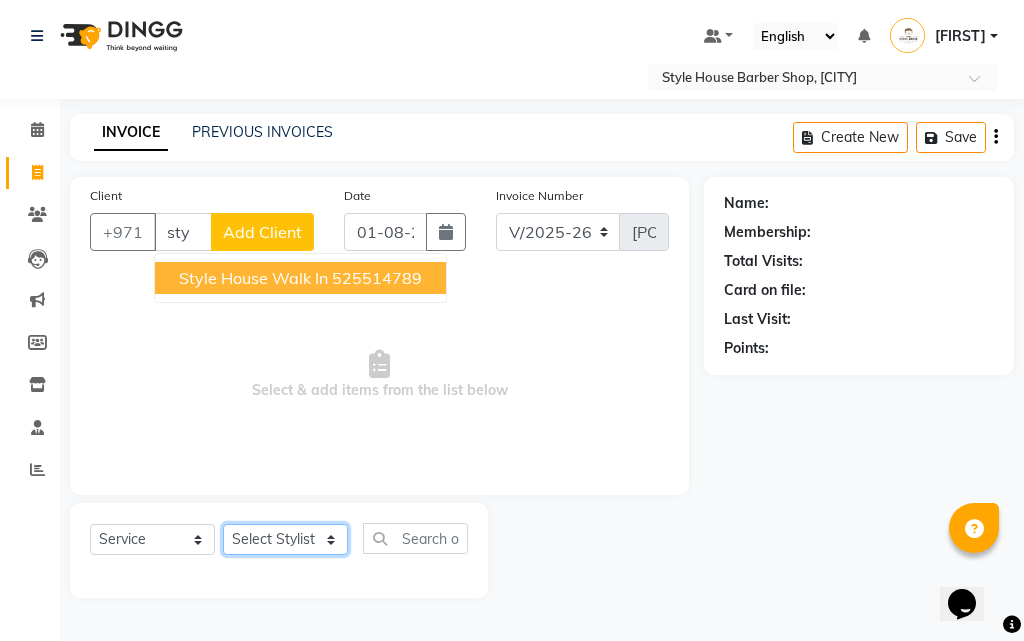 click on "Select Stylist [FIRST] [LAST] [LAST] [FIRST] [LAST] [LAST] [FIRST] [LAST] [LAST] [FIRST] [LAST] [LAST] [FIRST] [LAST]" 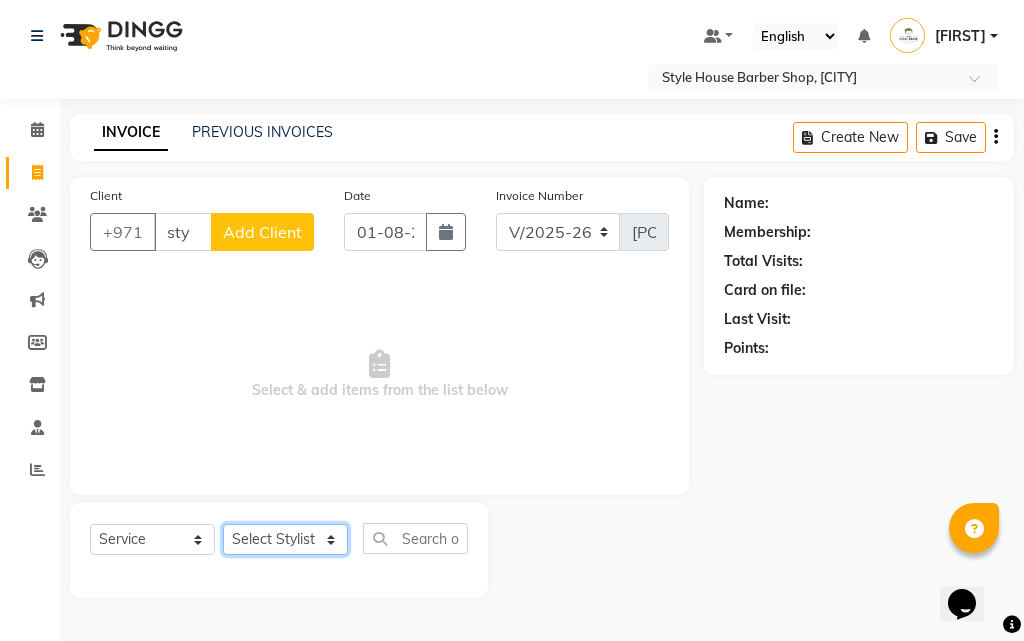 select on "[POSTAL_CODE]" 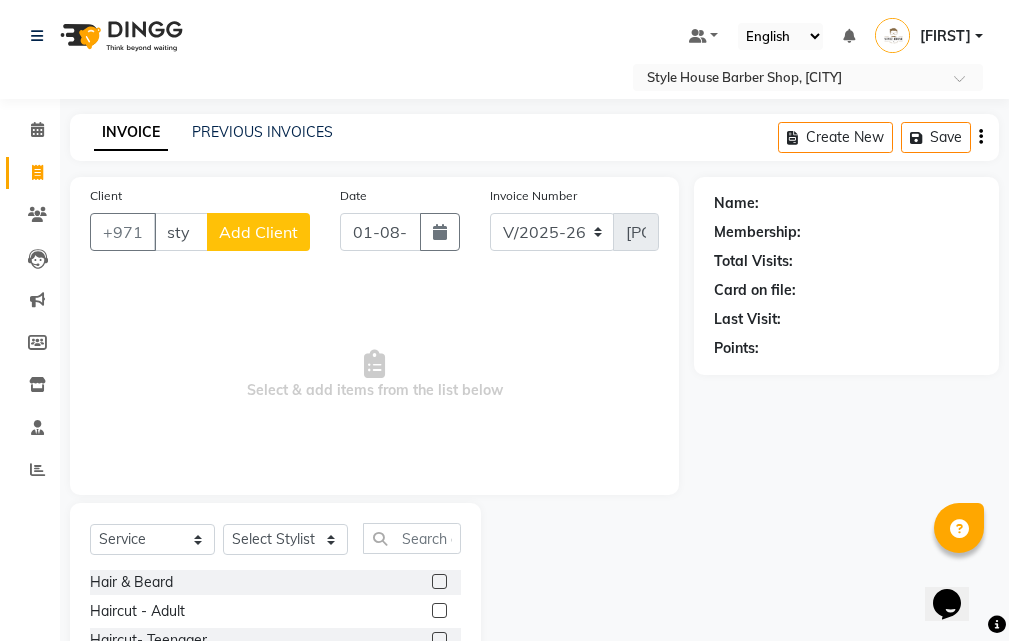 click 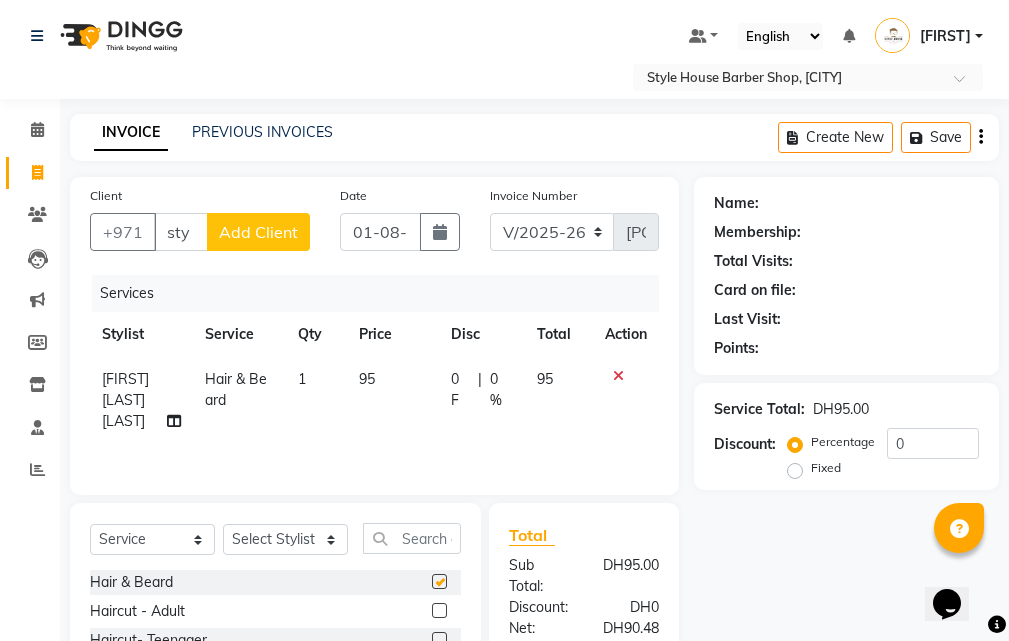 checkbox on "false" 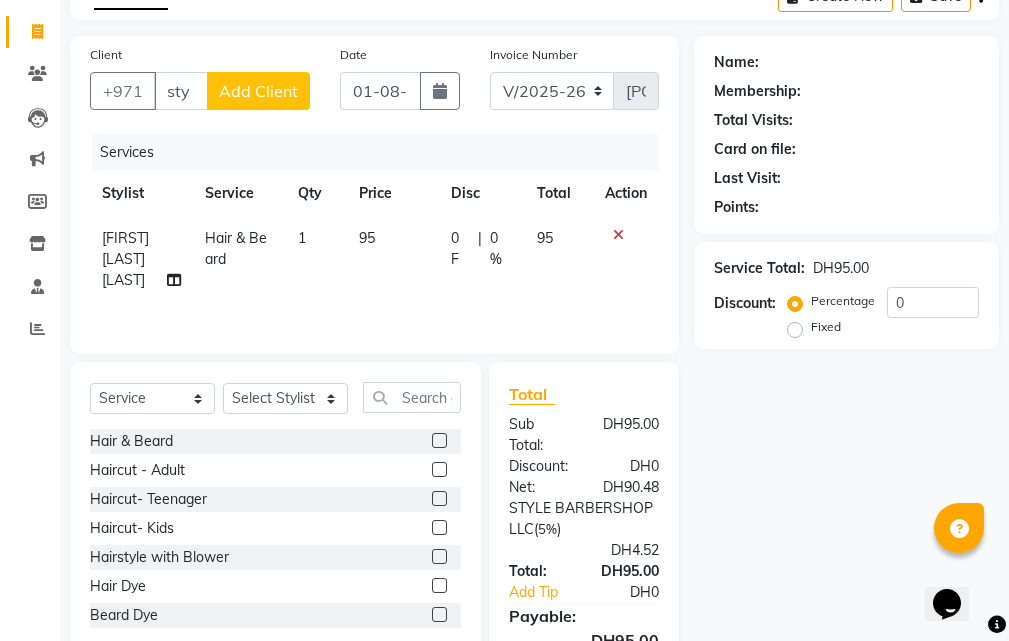 scroll, scrollTop: 294, scrollLeft: 0, axis: vertical 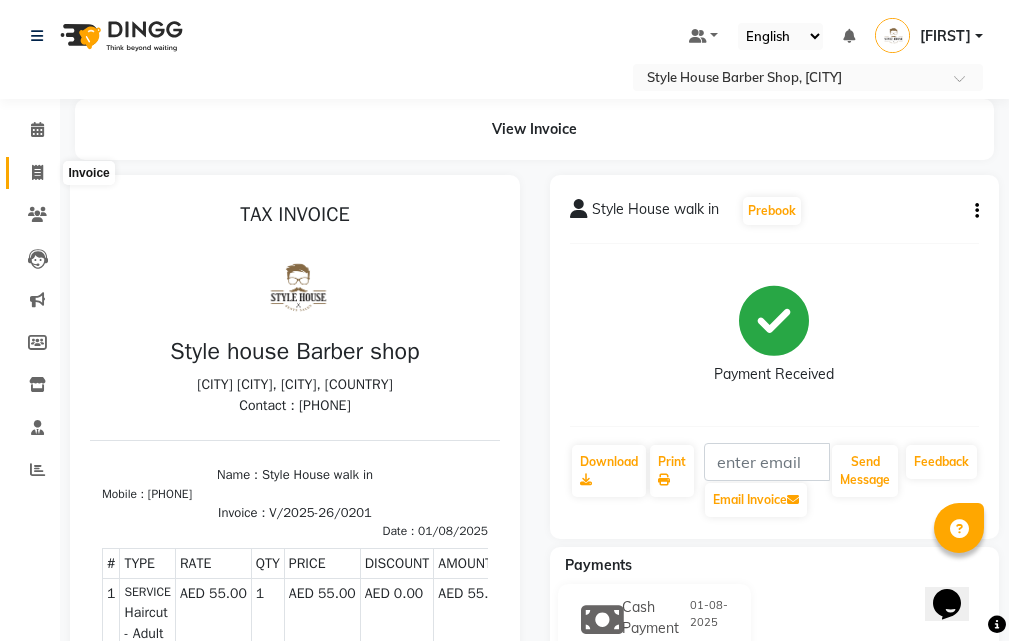 click 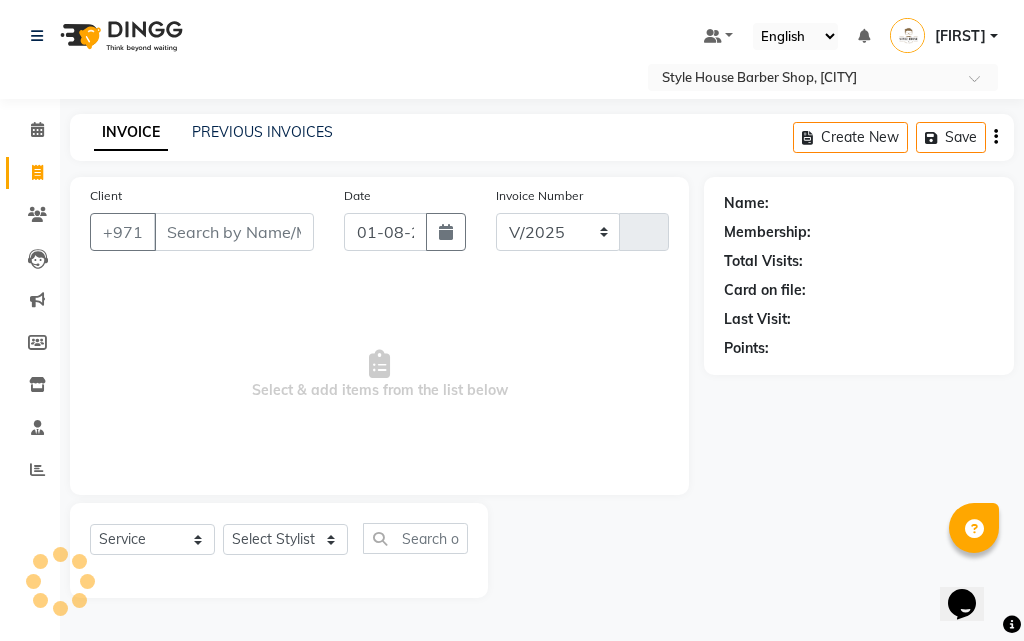 select on "8421" 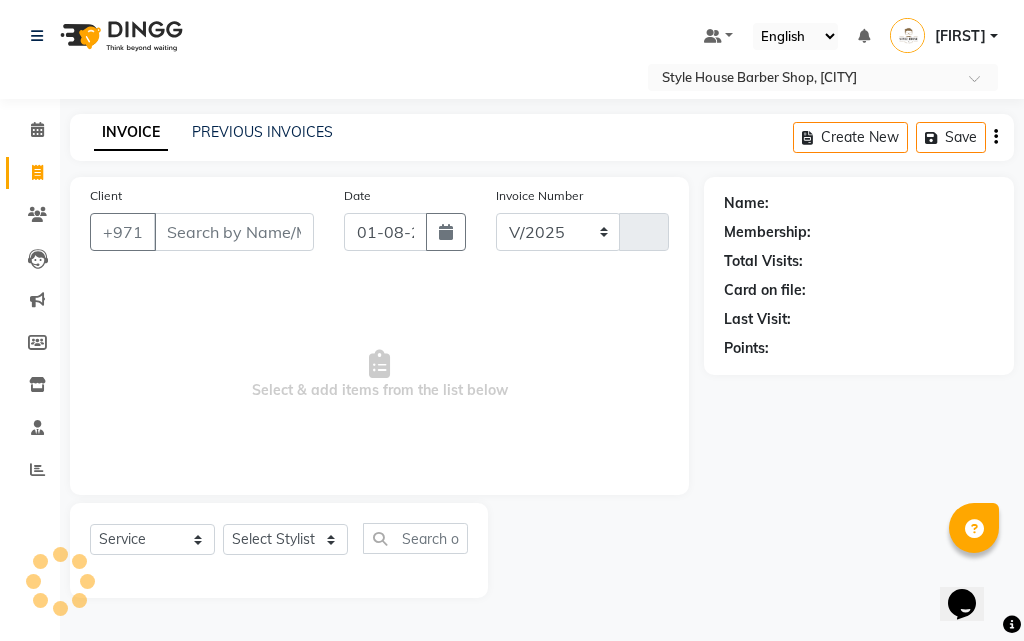 type on "[POSTAL_CODE]" 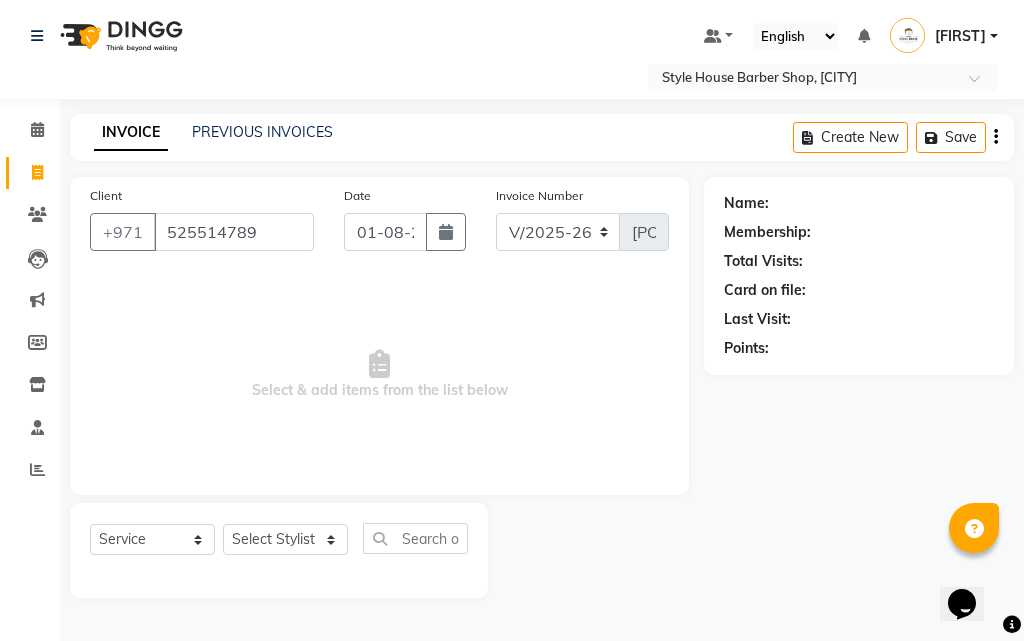 type on "525514789" 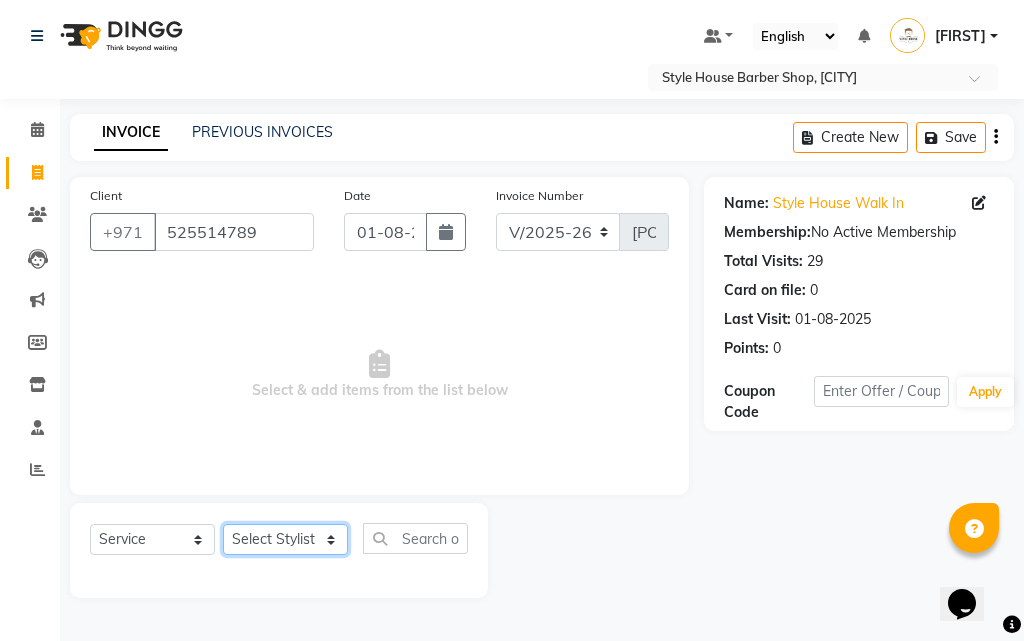 click on "Select Stylist [FIRST] [LAST] [LAST] [FIRST] [LAST] [LAST] [FIRST] [LAST] [LAST] [FIRST] [LAST] [LAST] [FIRST] [LAST]" 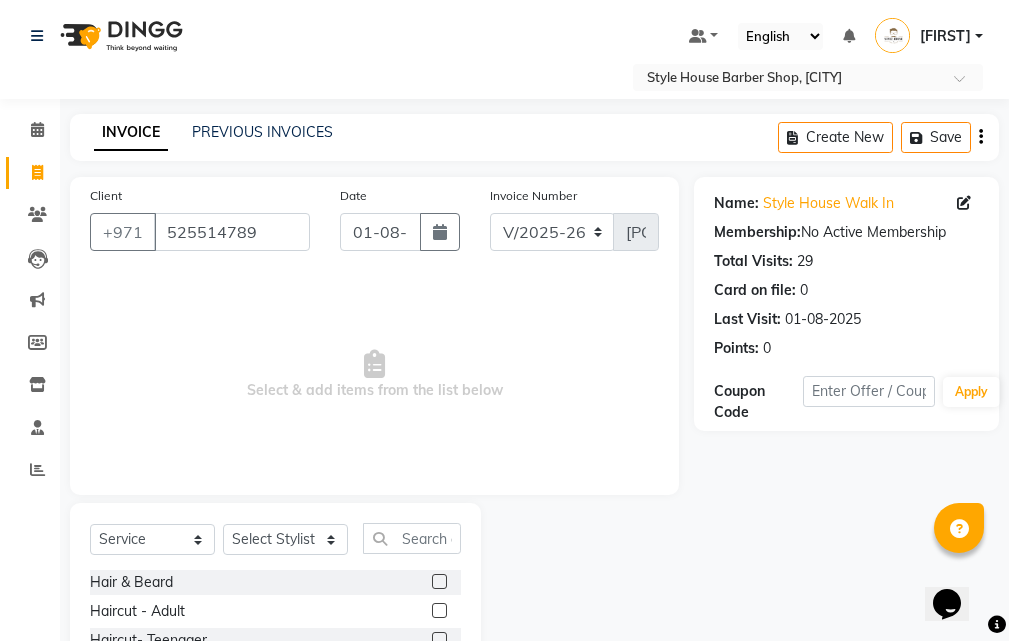 click 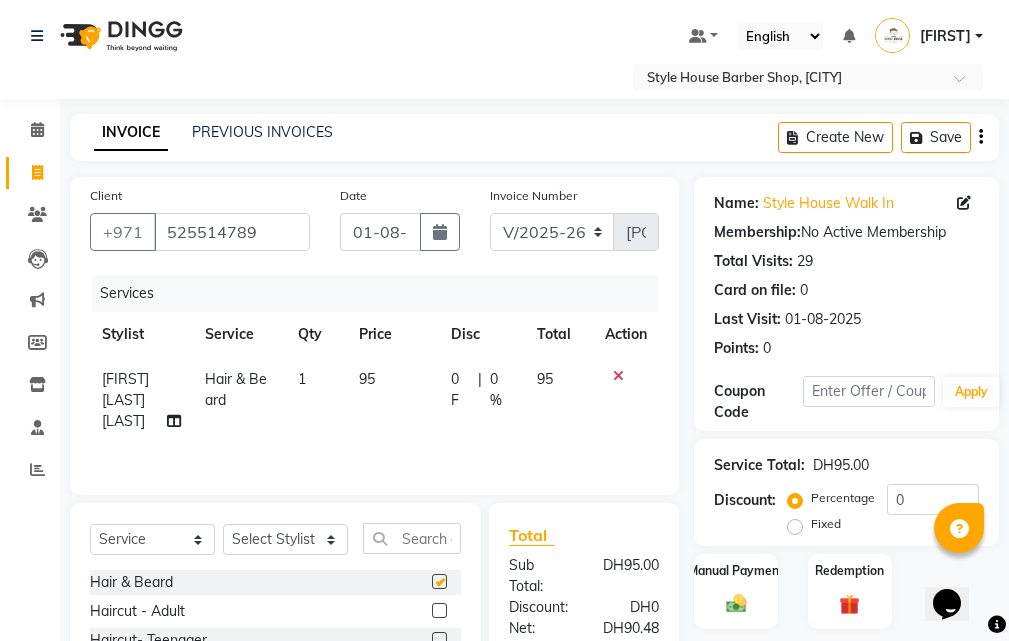 checkbox on "false" 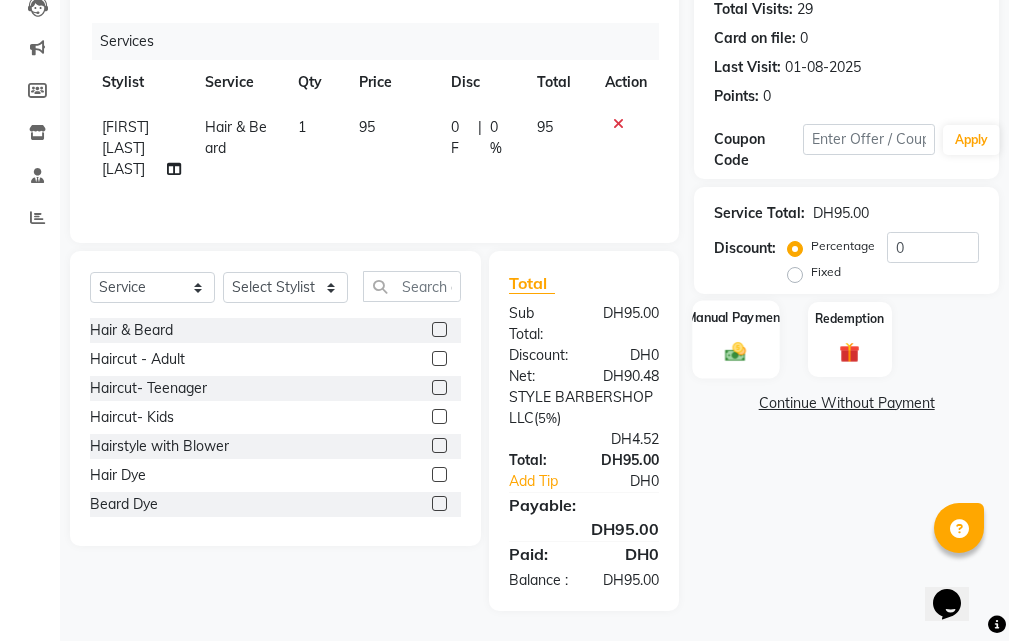 scroll, scrollTop: 275, scrollLeft: 0, axis: vertical 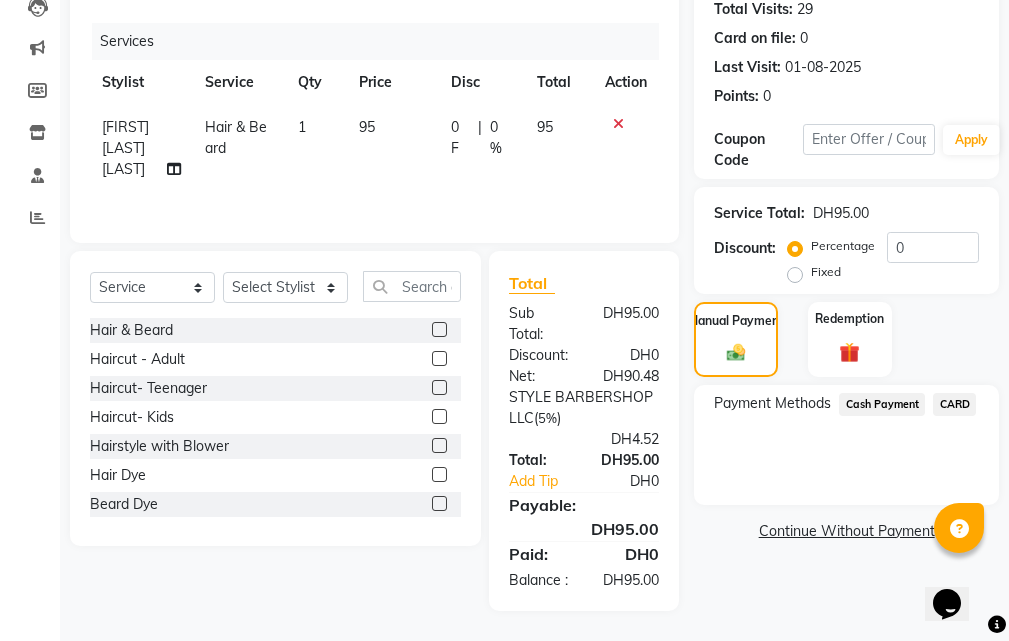 click on "CARD" 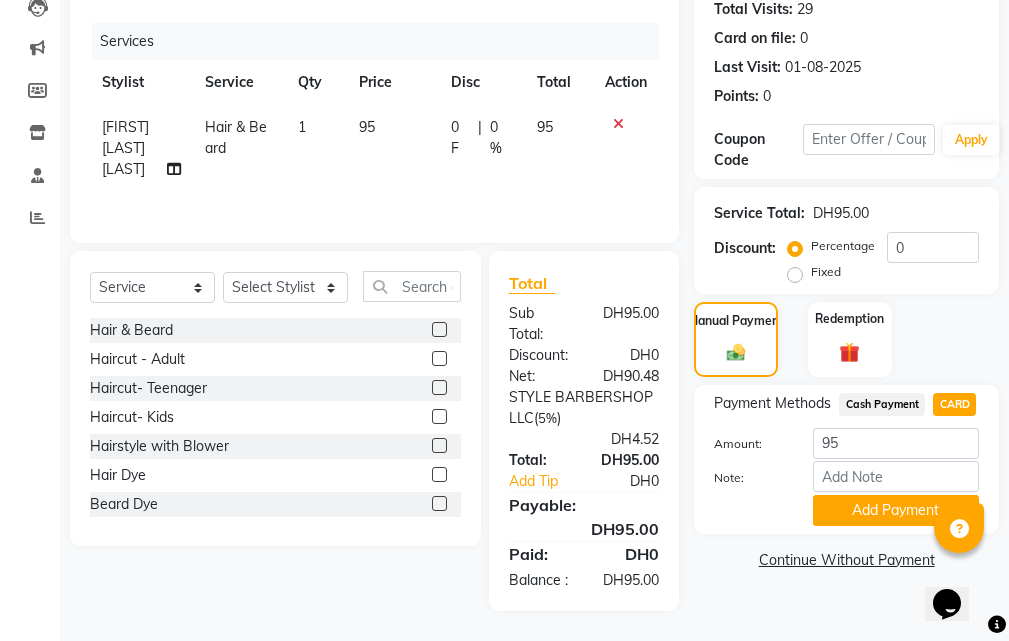 scroll, scrollTop: 294, scrollLeft: 0, axis: vertical 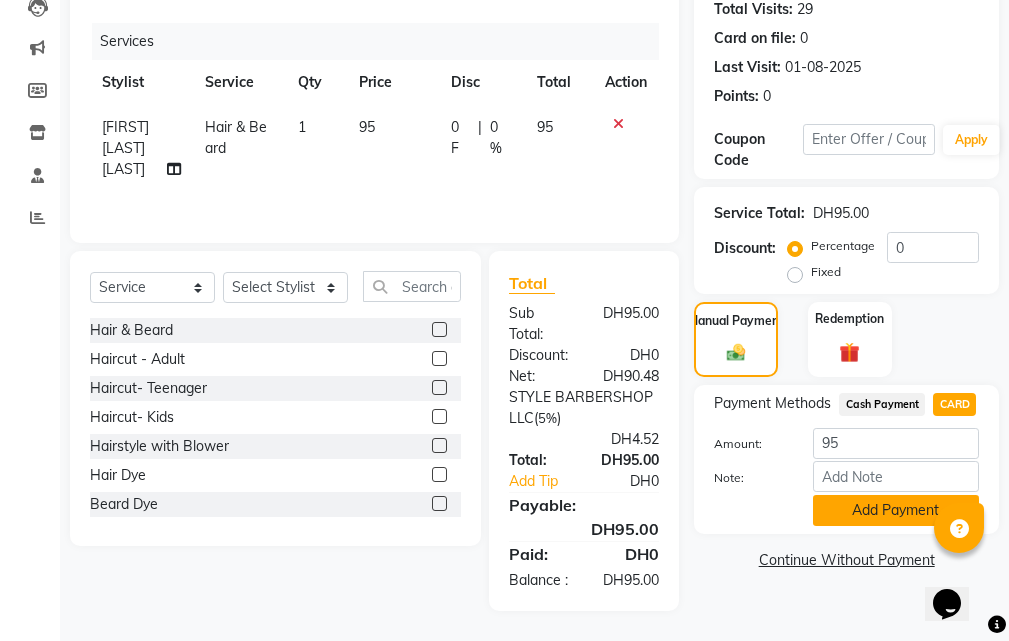 click on "Add Payment" 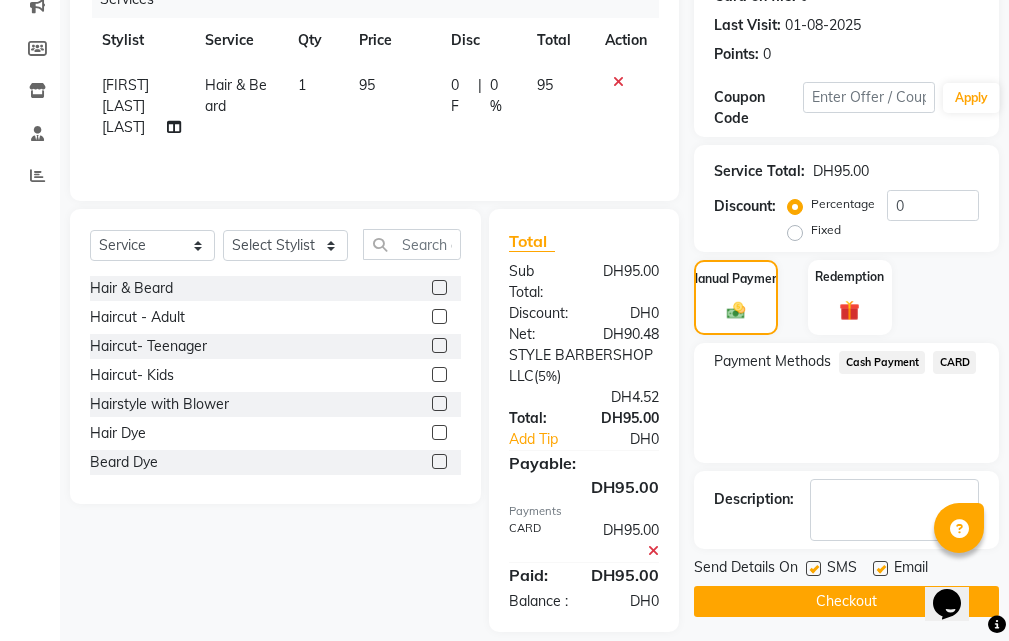 scroll, scrollTop: 357, scrollLeft: 0, axis: vertical 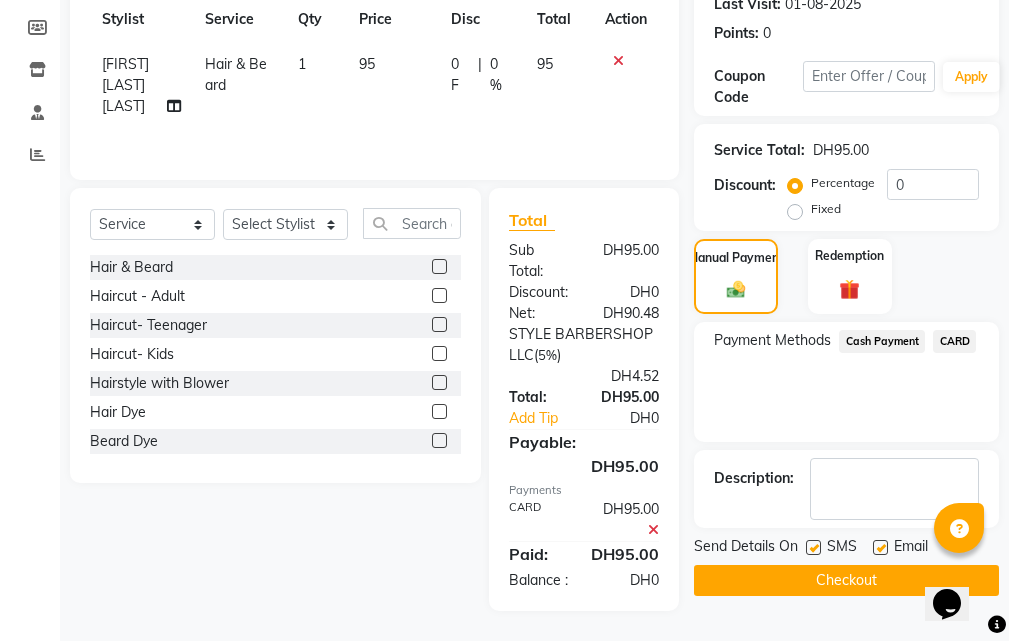 click on "Checkout" 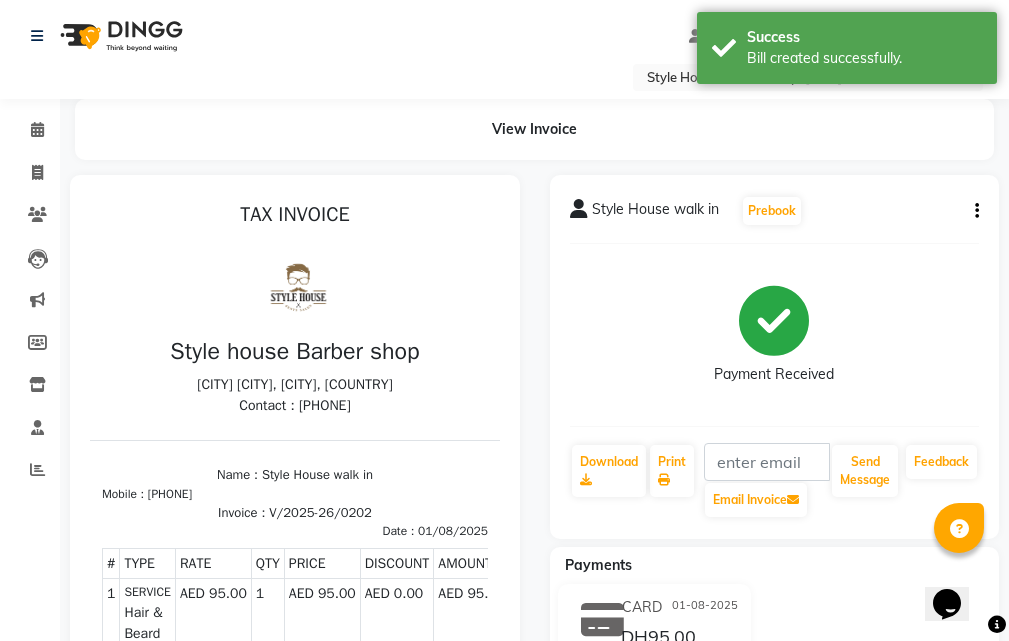 scroll, scrollTop: 0, scrollLeft: 0, axis: both 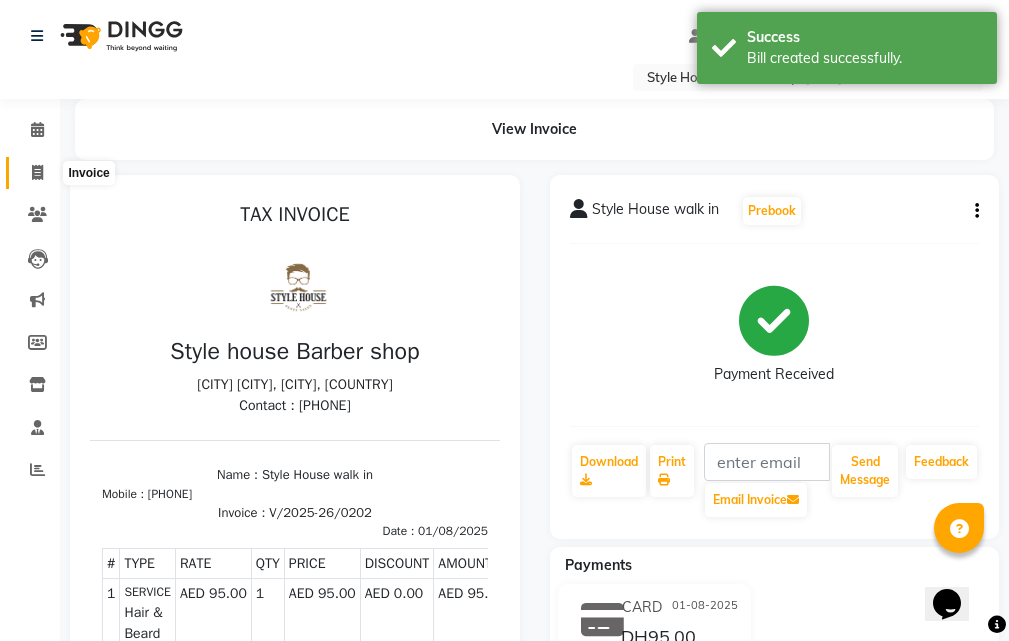 click 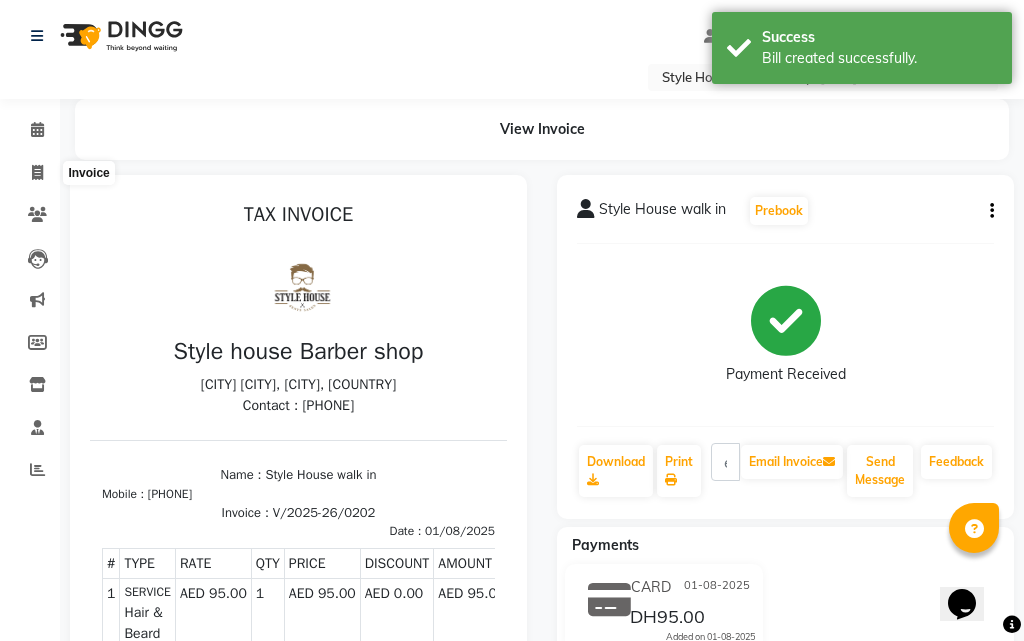 select on "8421" 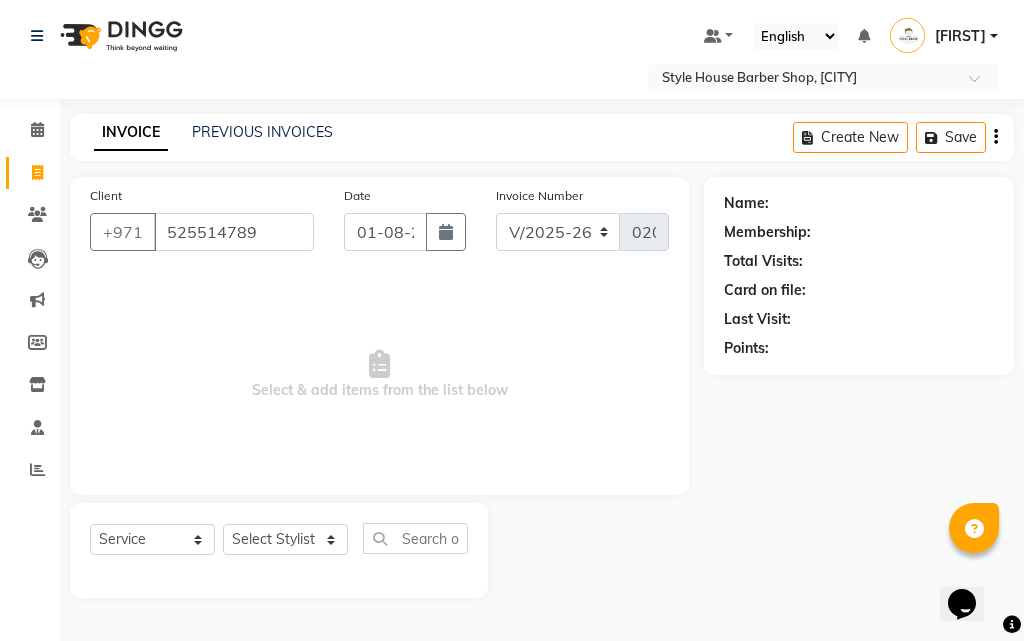 type on "525514789" 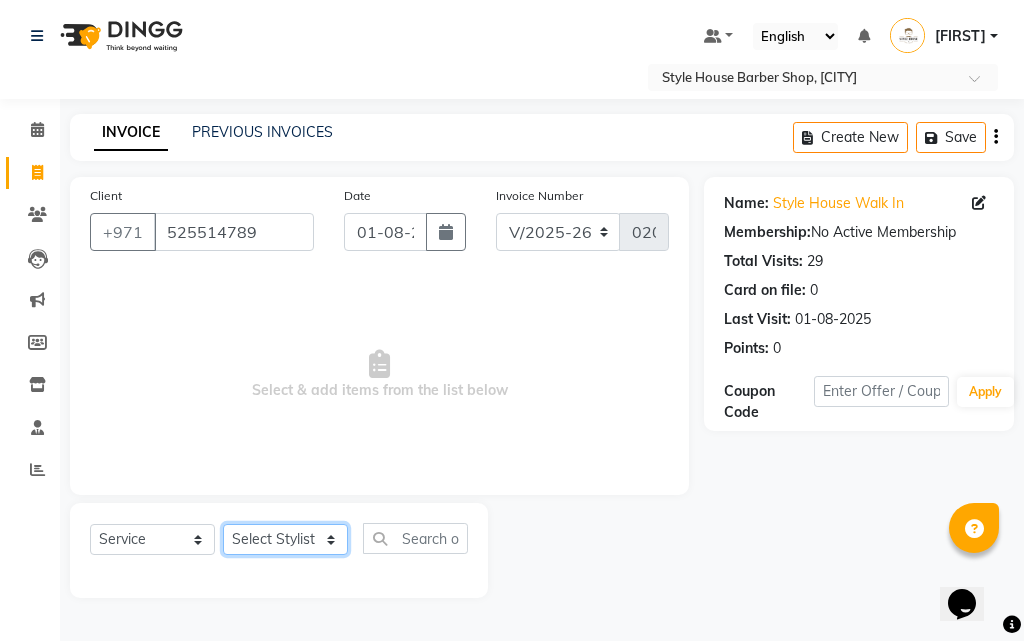 click on "Select Stylist [FIRST] [LAST] [LAST] [FIRST] [LAST] [LAST] [FIRST] [LAST] [LAST] [FIRST] [LAST] [LAST] [FIRST] [LAST]" 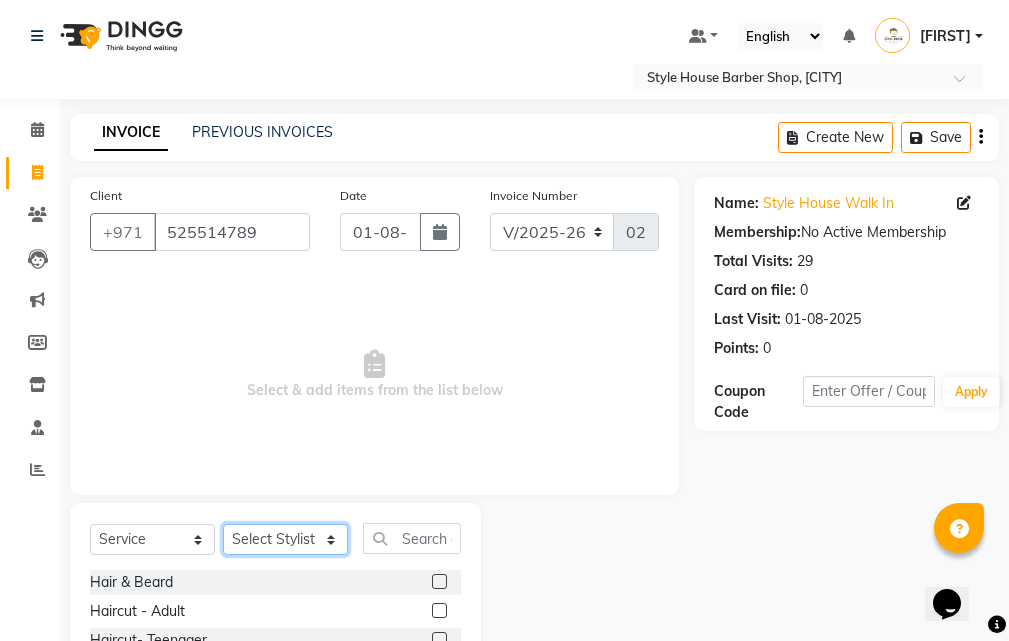 scroll, scrollTop: 100, scrollLeft: 0, axis: vertical 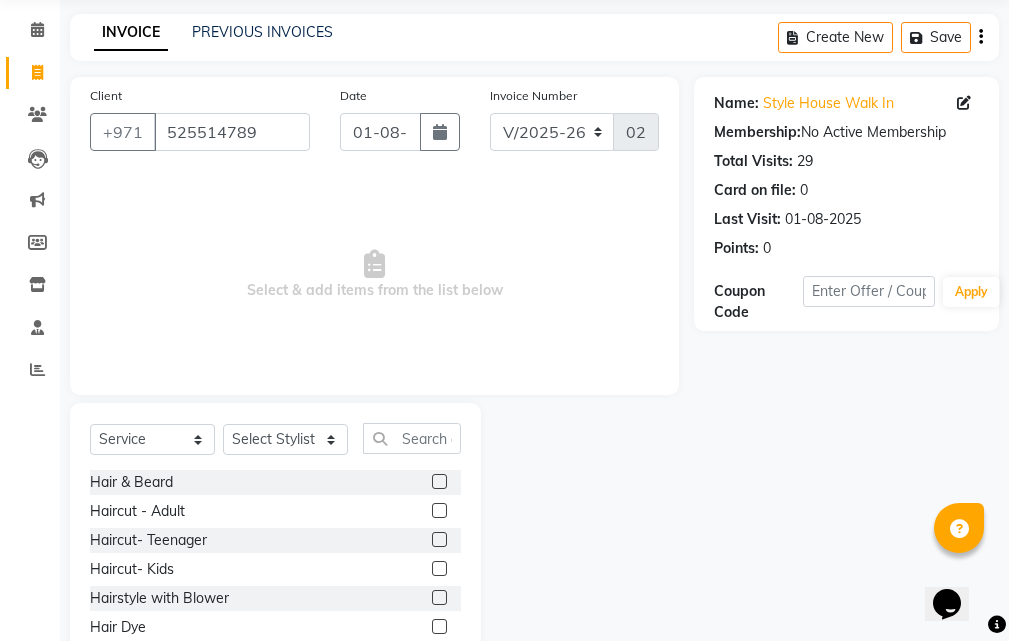 click 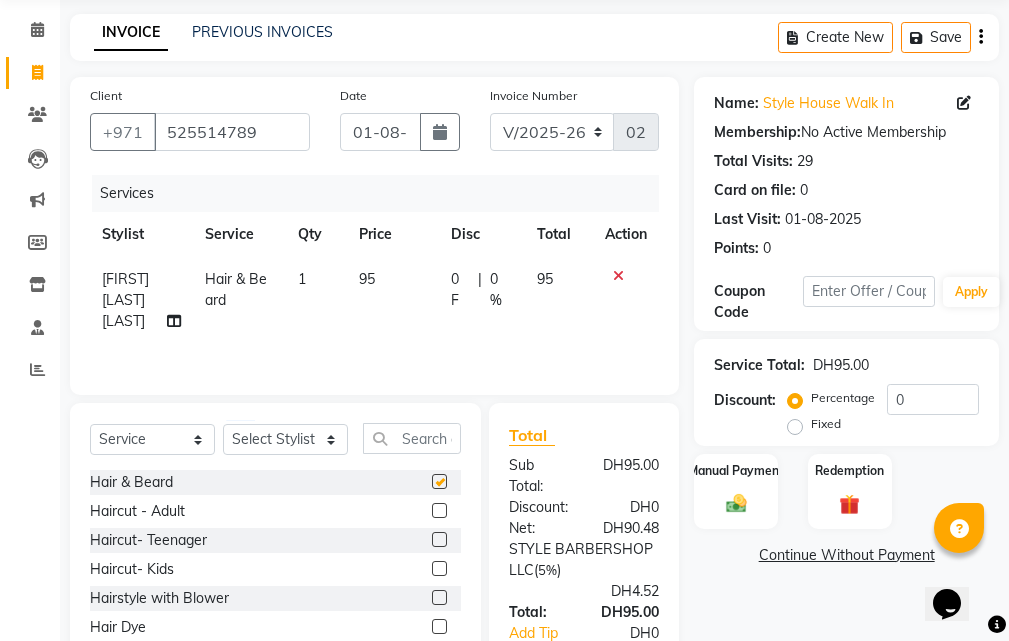 checkbox on "false" 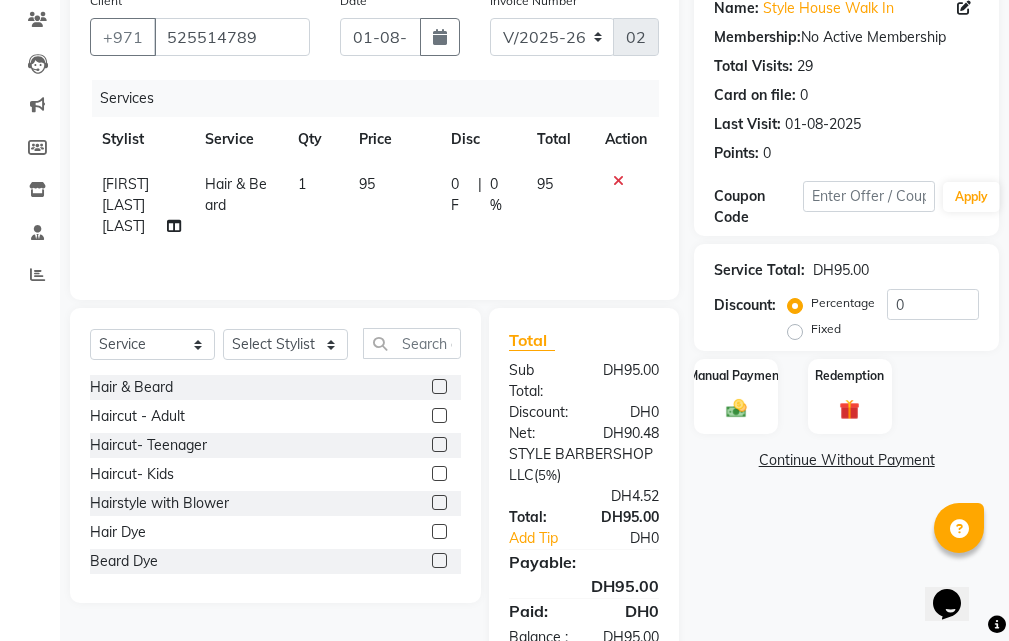 scroll, scrollTop: 200, scrollLeft: 0, axis: vertical 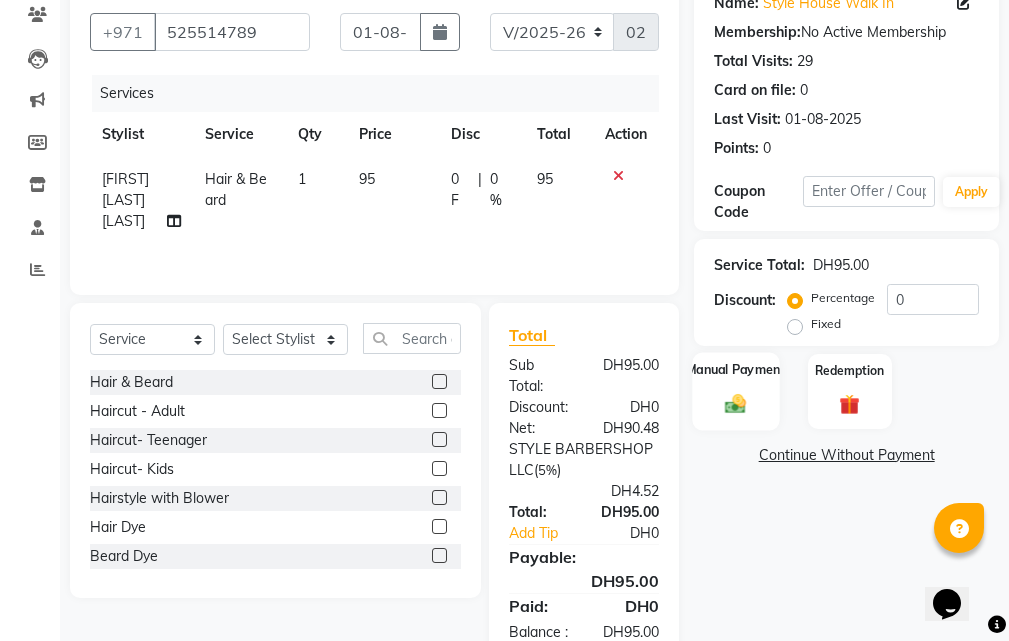 click on "Manual Payment" 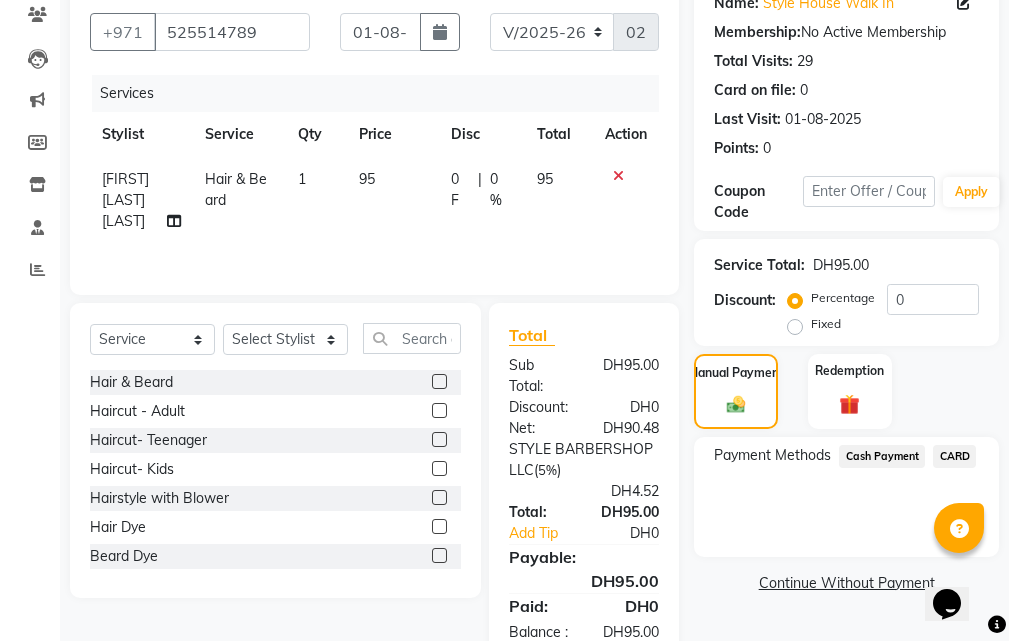click on "CARD" 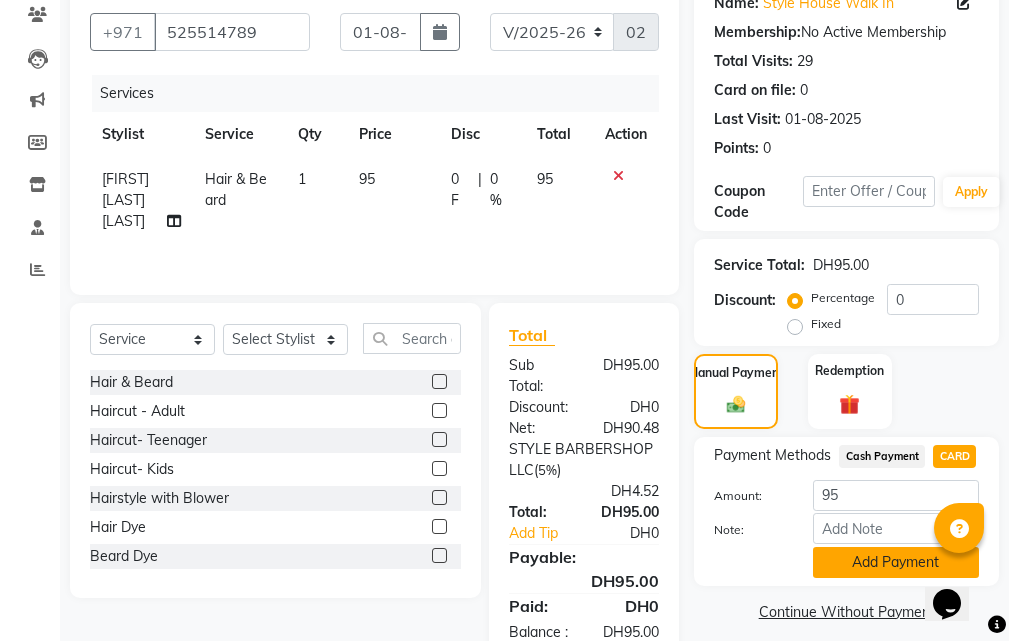 scroll, scrollTop: 294, scrollLeft: 0, axis: vertical 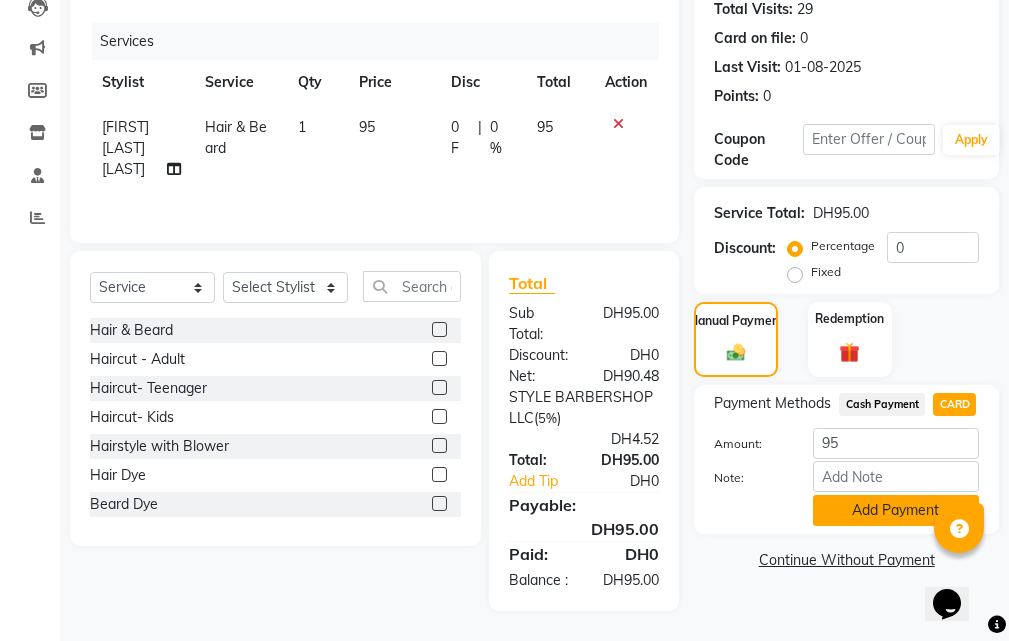 click on "Add Payment" 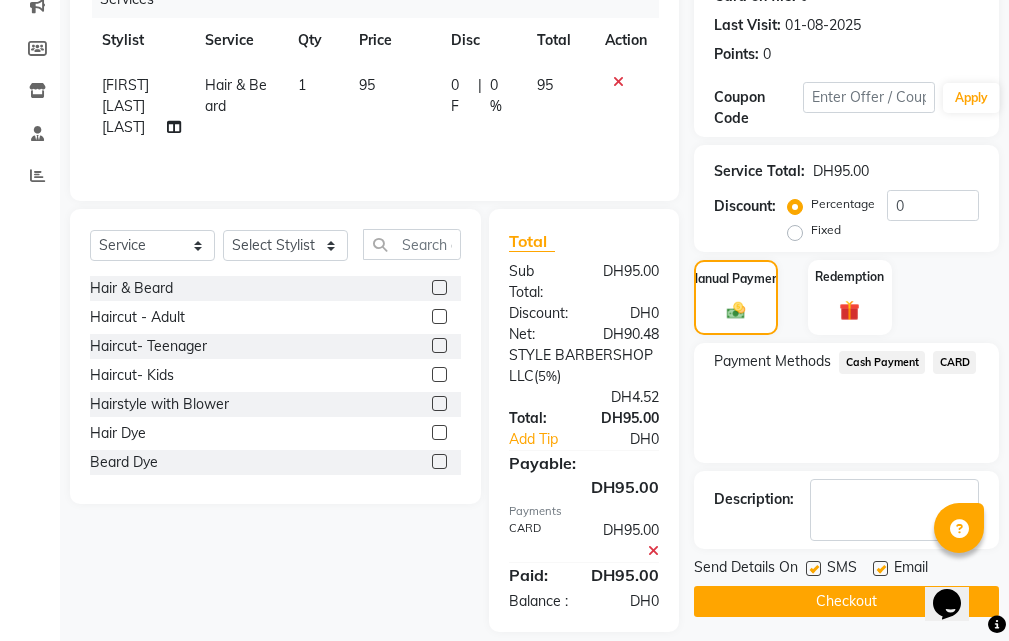 click on "Checkout" 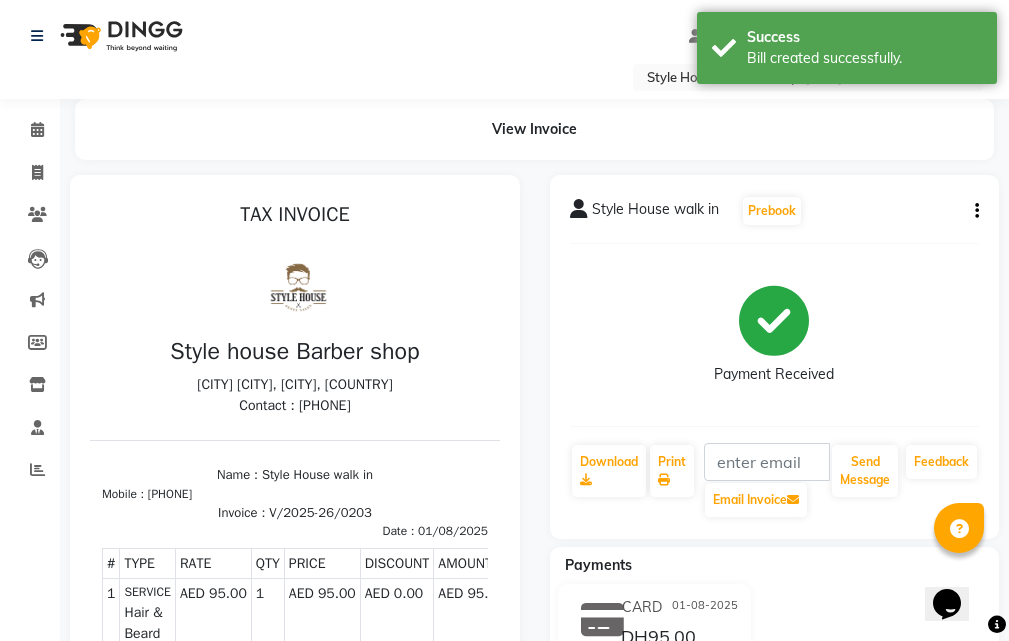 scroll, scrollTop: 0, scrollLeft: 0, axis: both 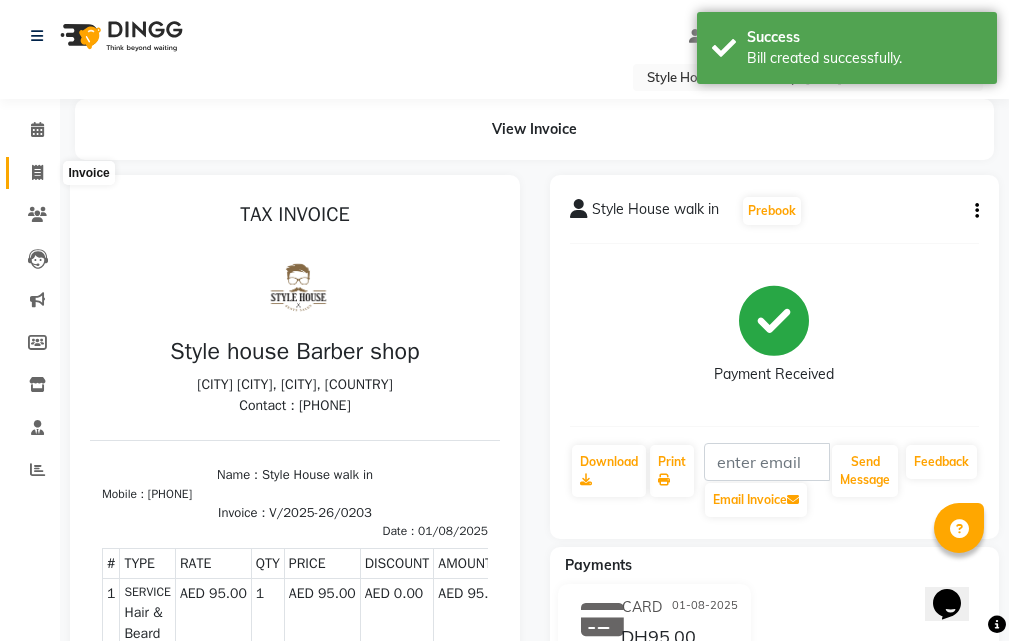 click 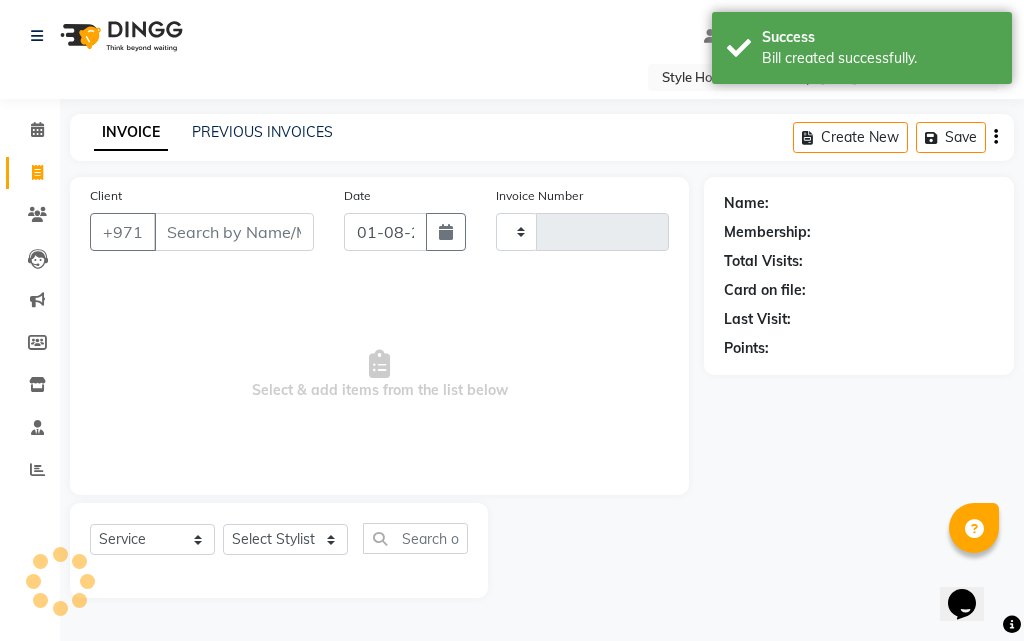 type on "0204" 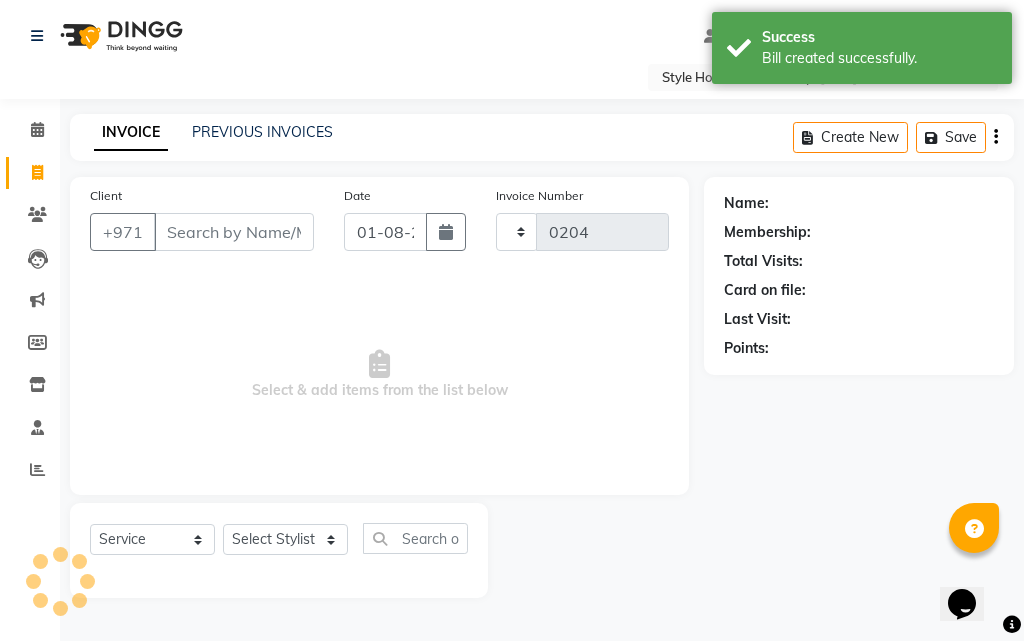 select on "8421" 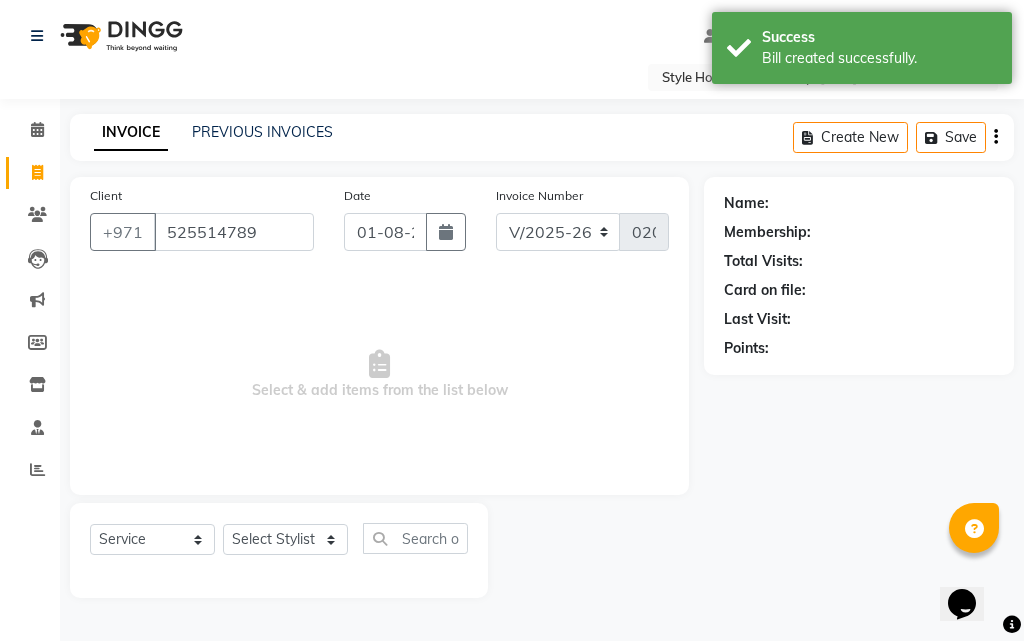 type on "525514789" 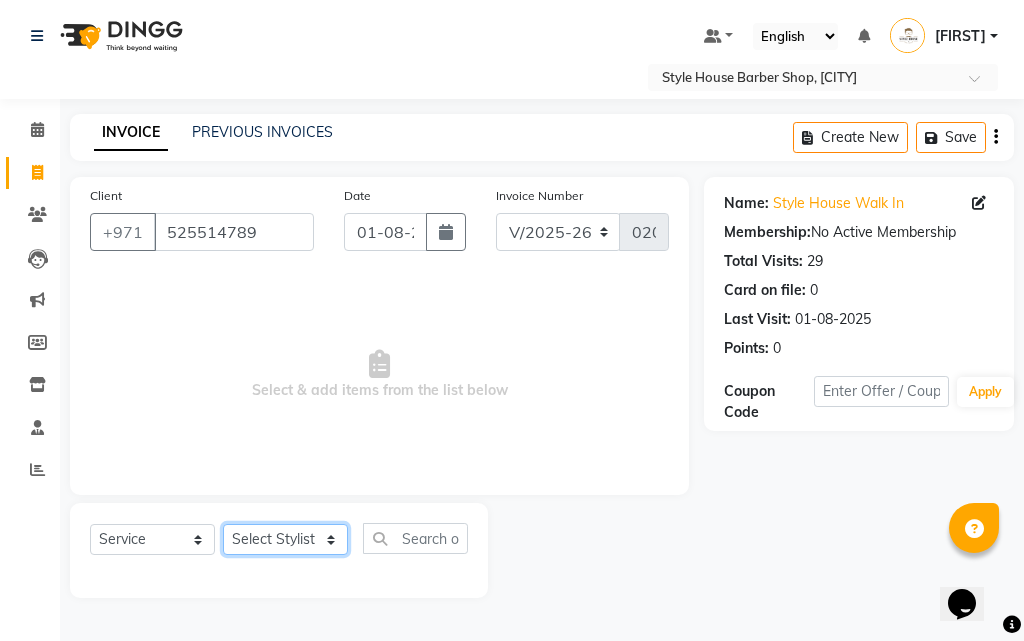 click on "Select Stylist [FIRST] [LAST] [LAST] [FIRST] [LAST] [LAST] [FIRST] [LAST] [LAST] [FIRST] [LAST] [LAST] [FIRST] [LAST]" 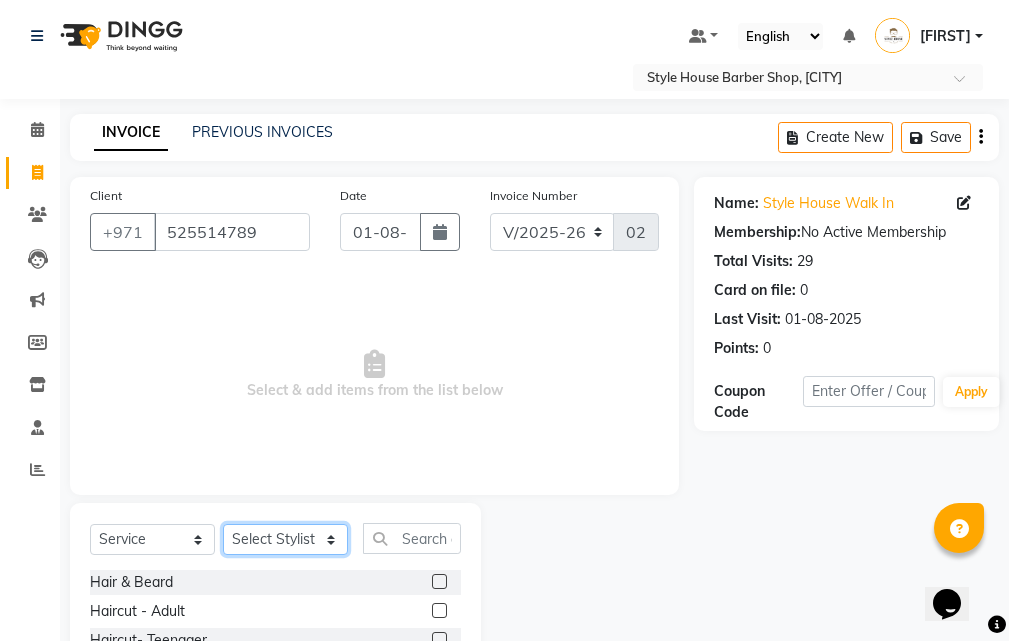 scroll, scrollTop: 100, scrollLeft: 0, axis: vertical 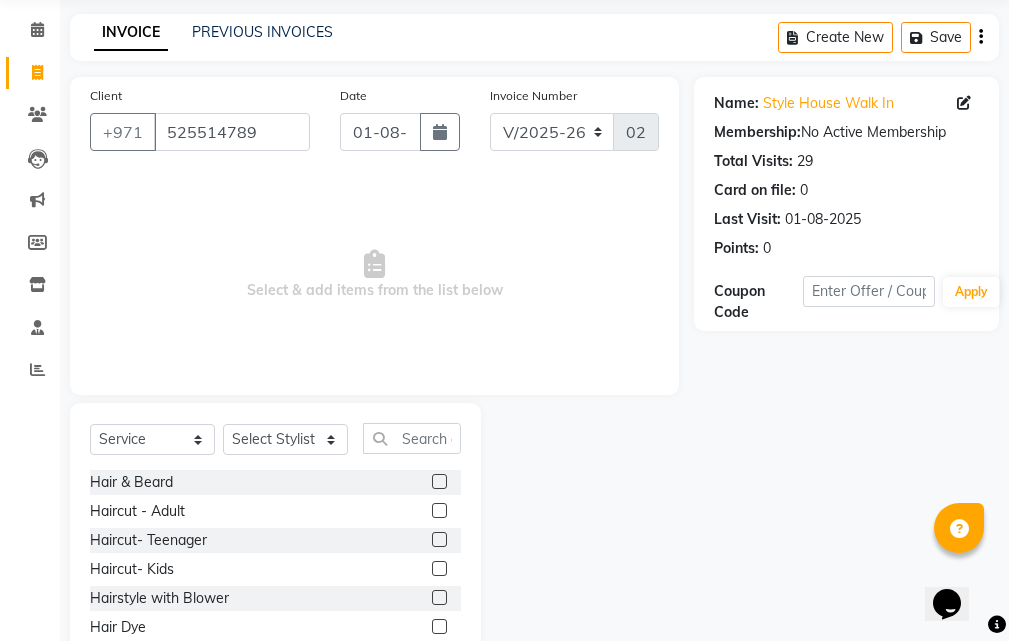 click 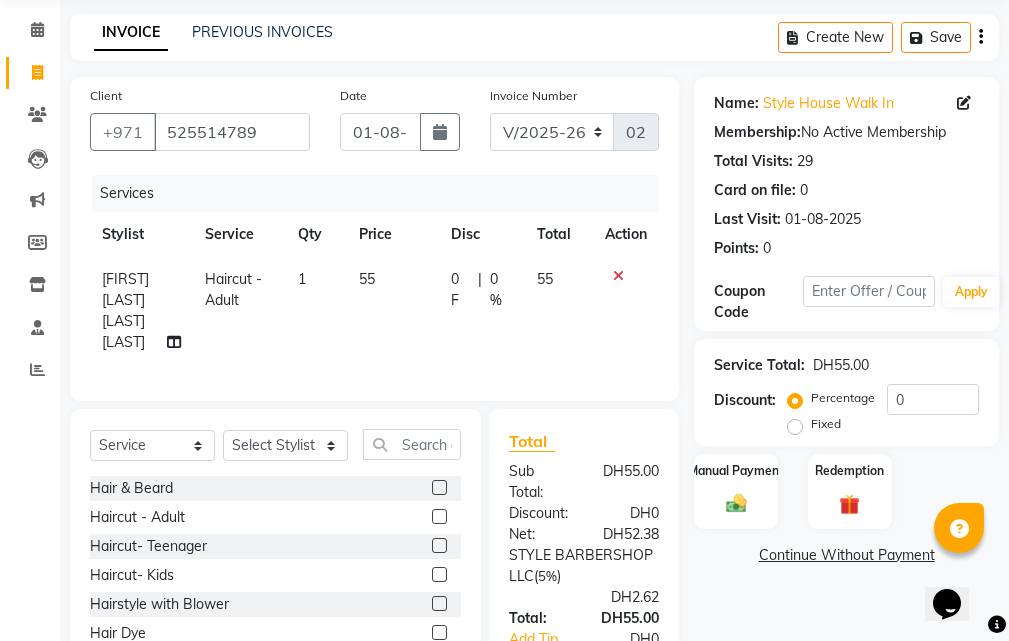click 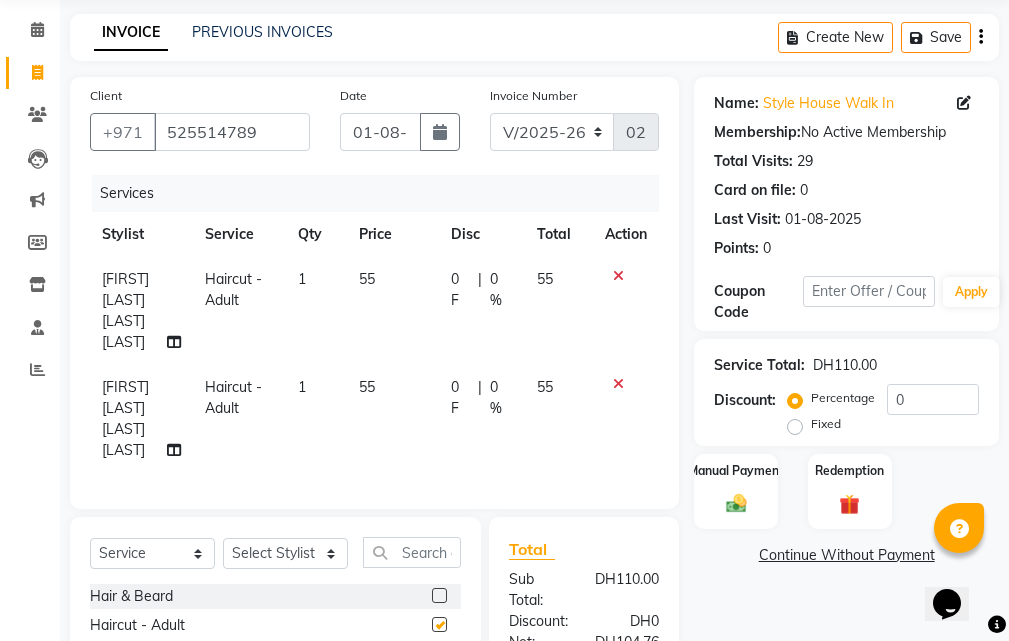 checkbox on "false" 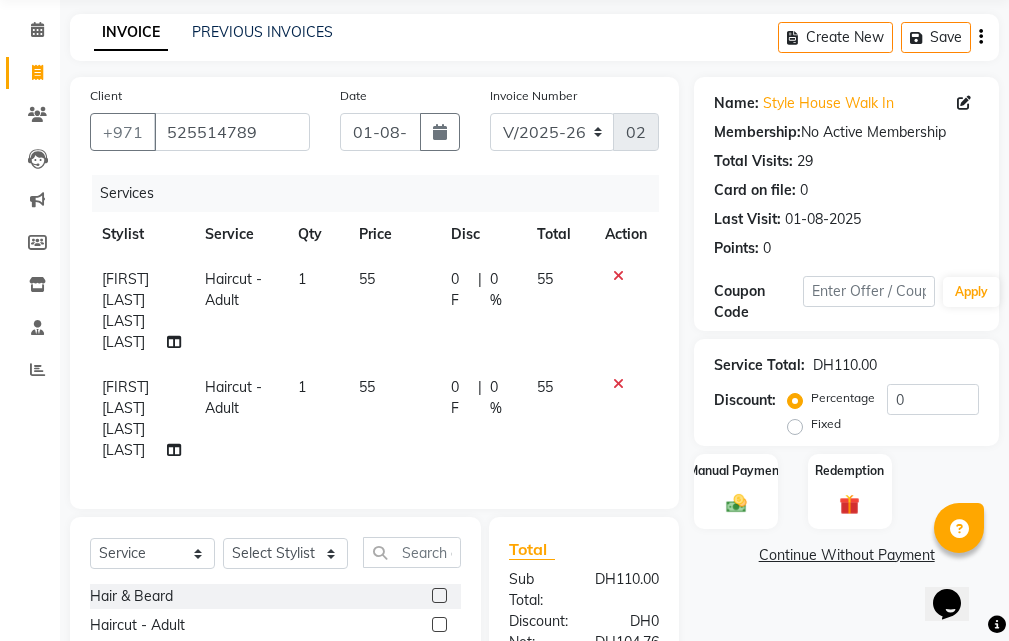 scroll, scrollTop: 400, scrollLeft: 0, axis: vertical 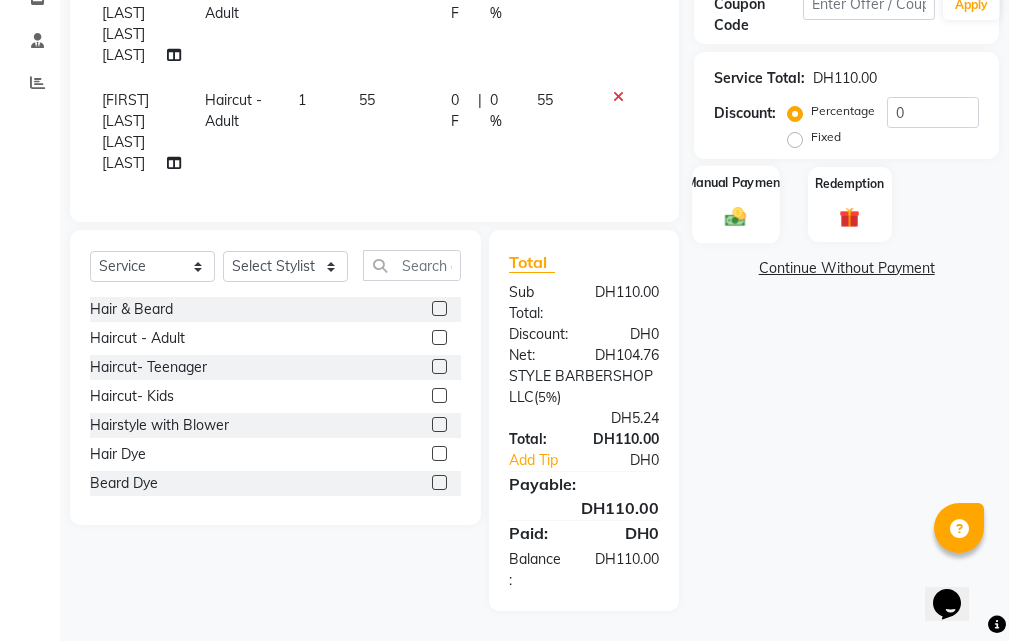click on "Manual Payment" 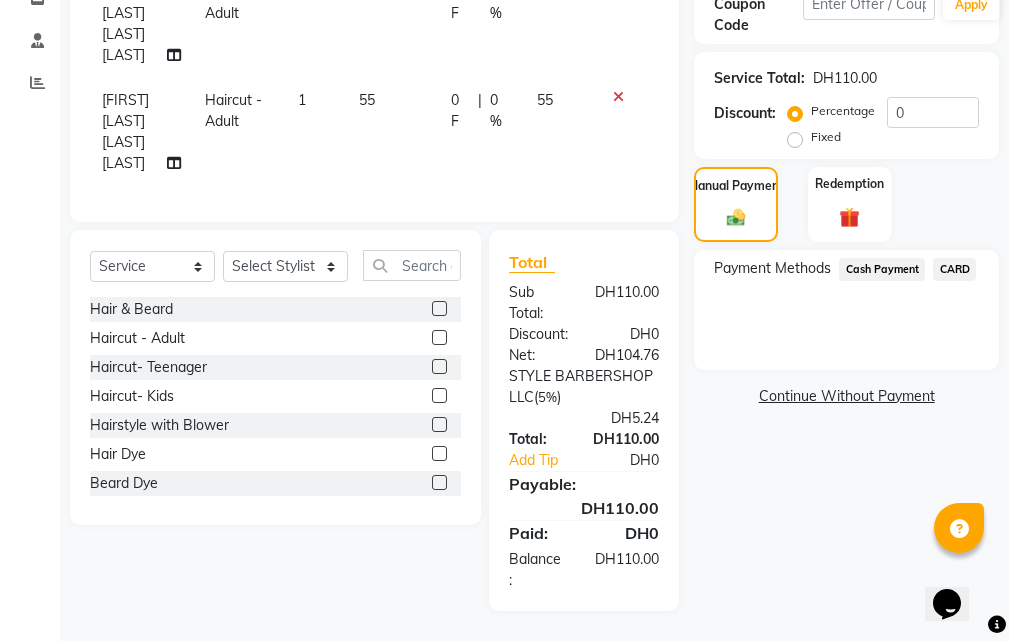 click on "CARD" 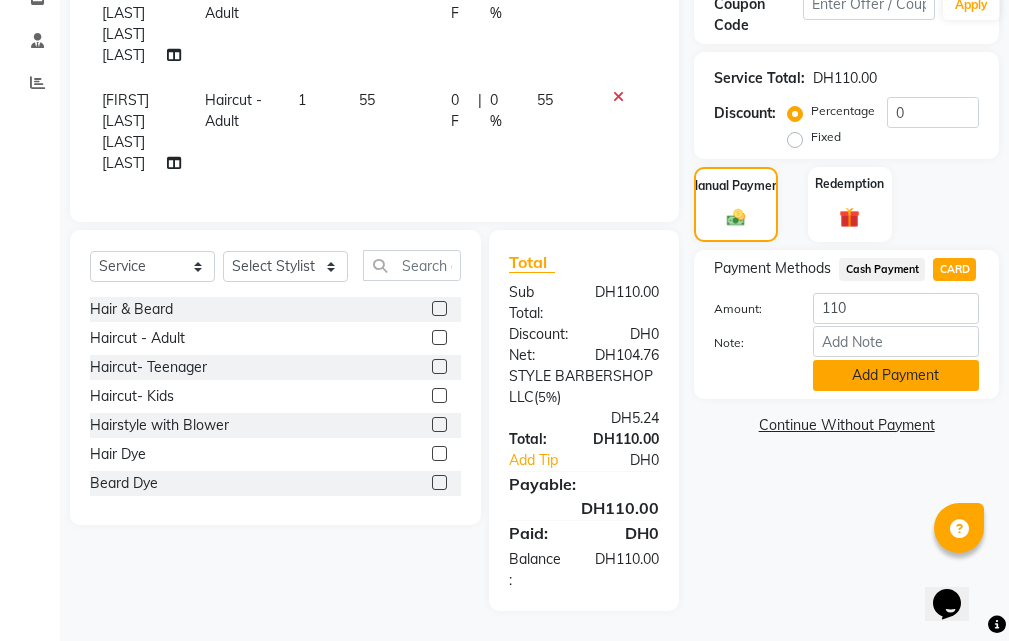 click on "Add Payment" 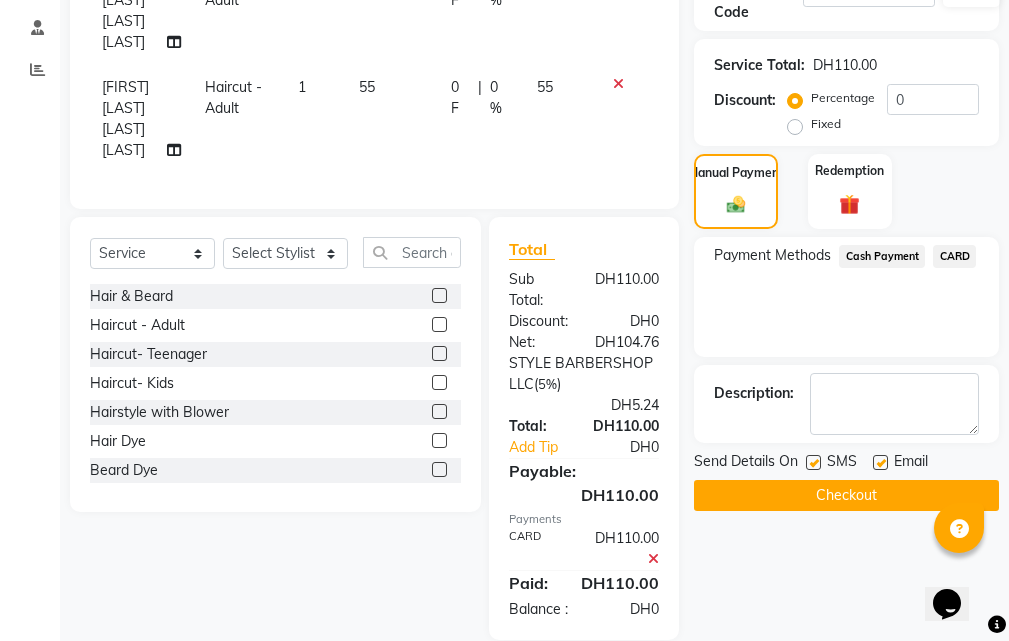scroll, scrollTop: 465, scrollLeft: 0, axis: vertical 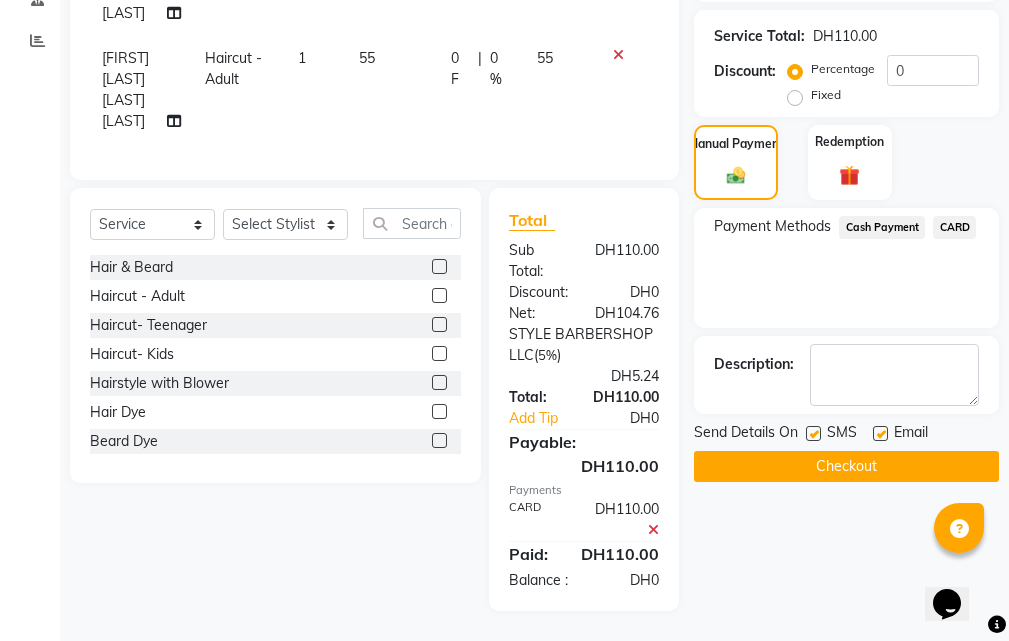 click on "Send Details On SMS Email  Checkout" 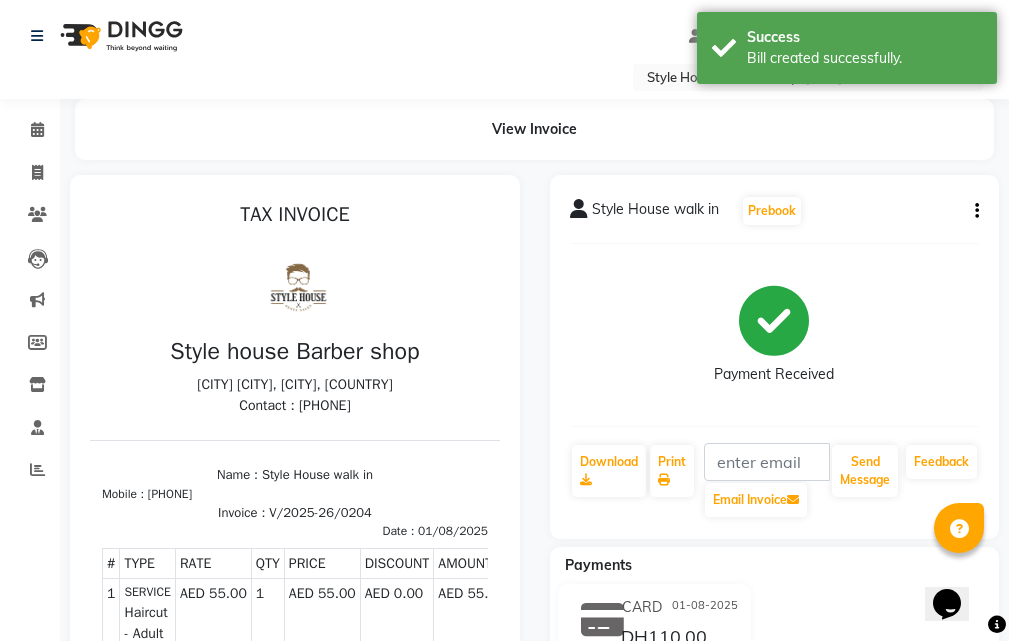 scroll, scrollTop: 0, scrollLeft: 0, axis: both 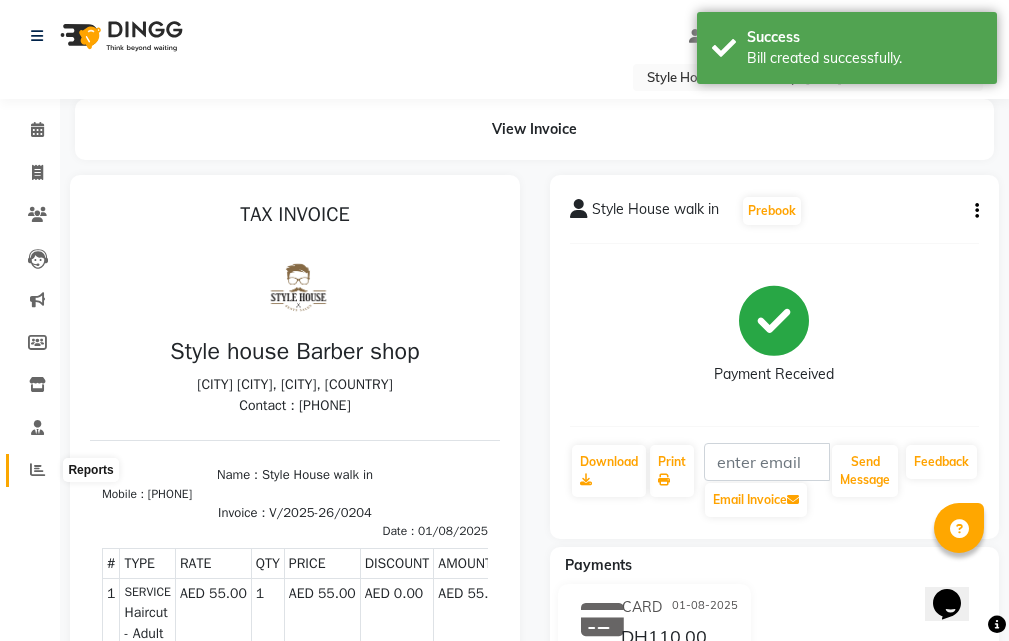 click 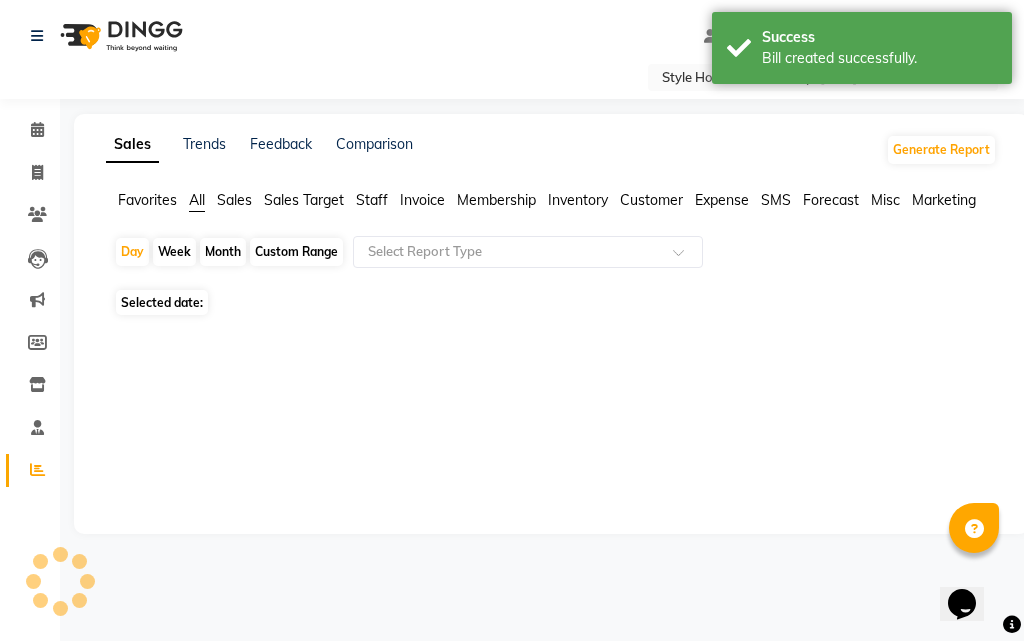 click 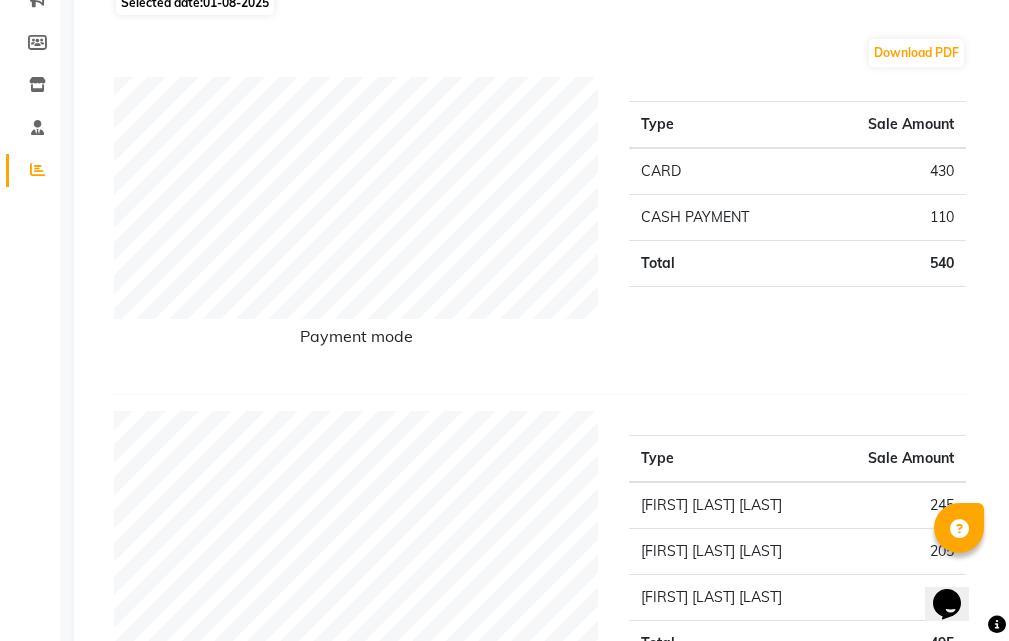 scroll, scrollTop: 500, scrollLeft: 0, axis: vertical 